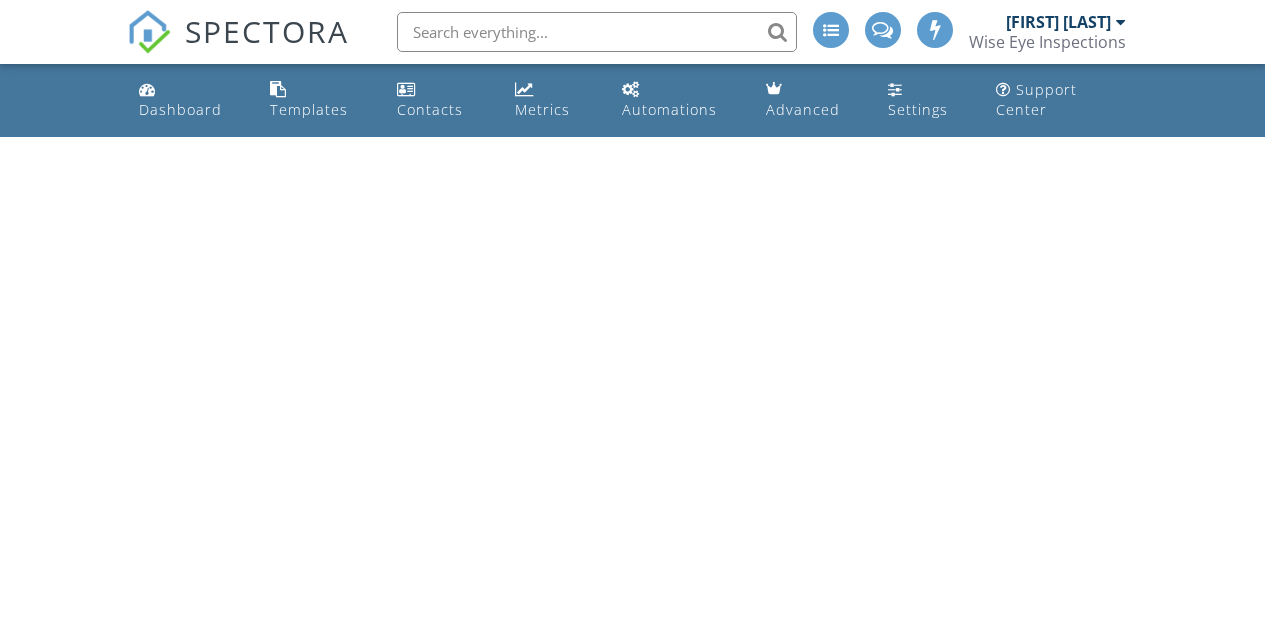 scroll, scrollTop: 0, scrollLeft: 0, axis: both 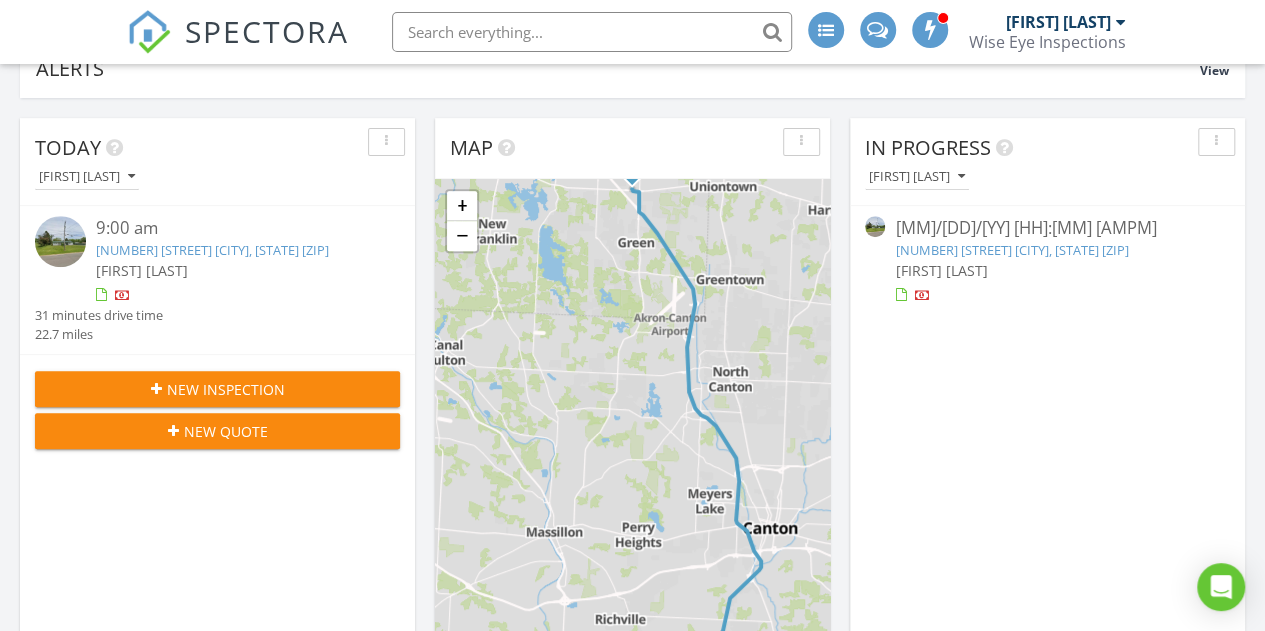 click on "6618 Shepler Church Ave SW, Navarre, OH 44662" at bounding box center (212, 250) 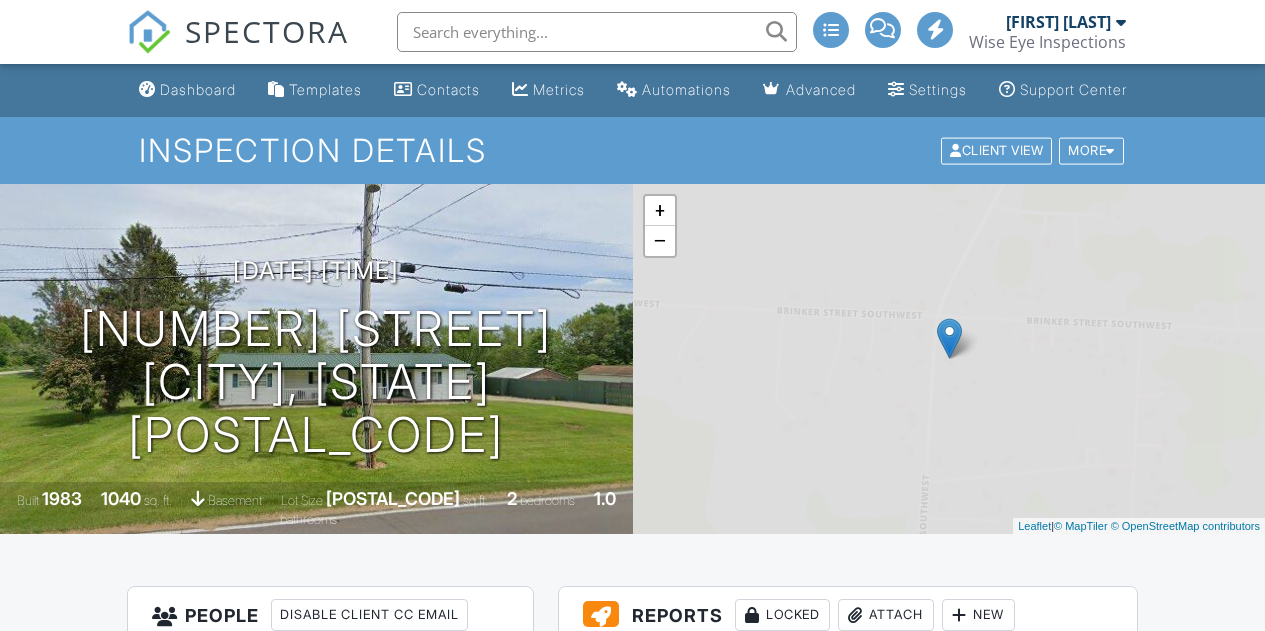 scroll, scrollTop: 0, scrollLeft: 0, axis: both 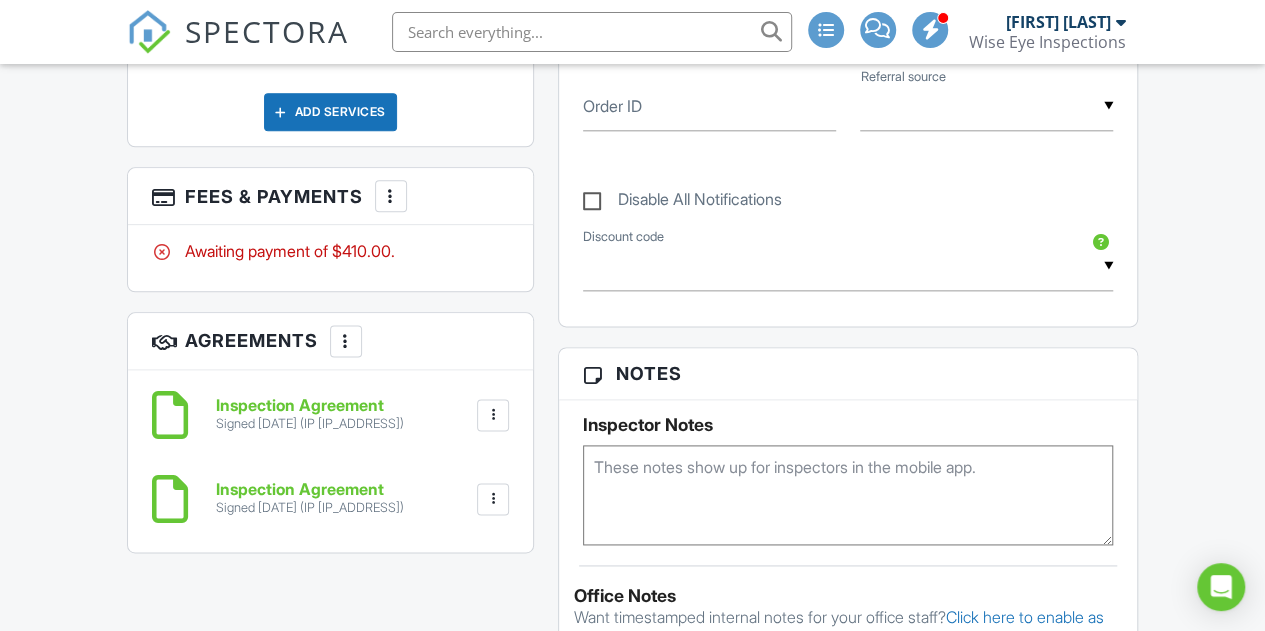 click at bounding box center [391, 196] 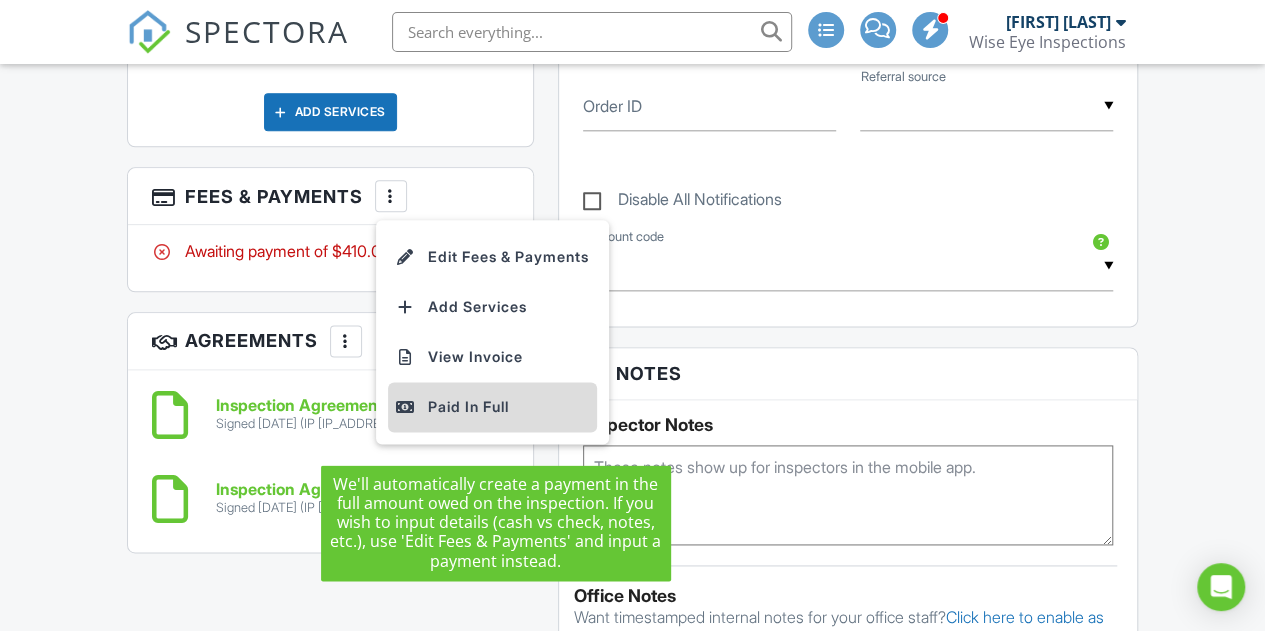 click on "Paid In Full" at bounding box center [492, 407] 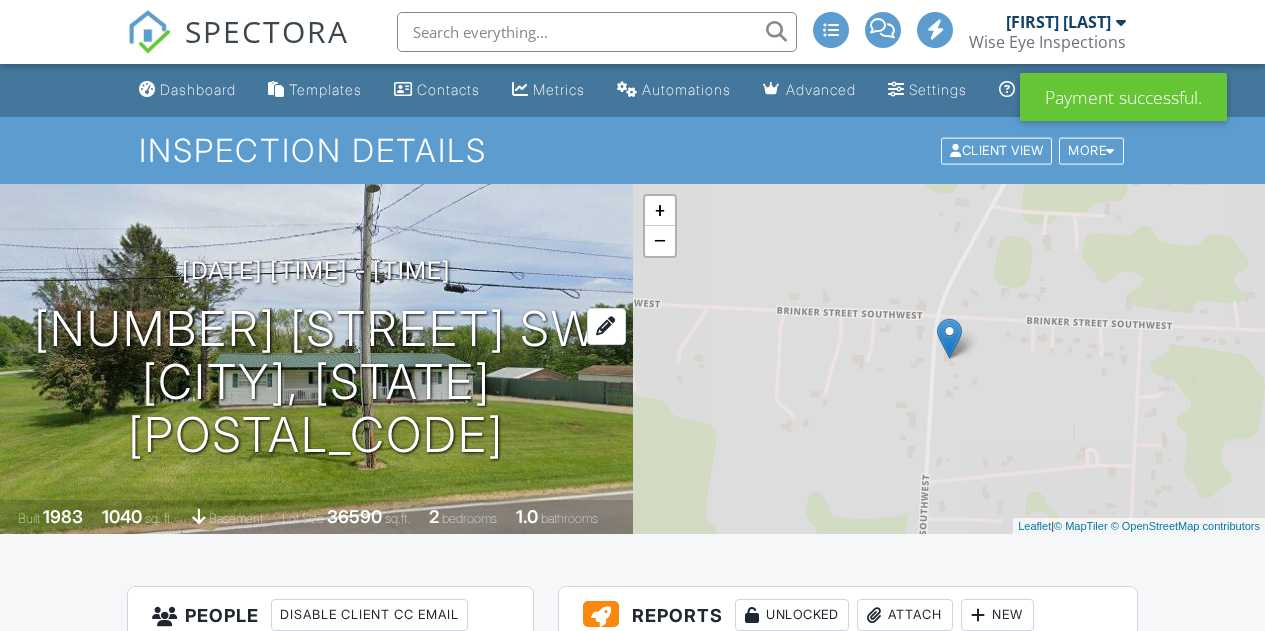 scroll, scrollTop: 0, scrollLeft: 0, axis: both 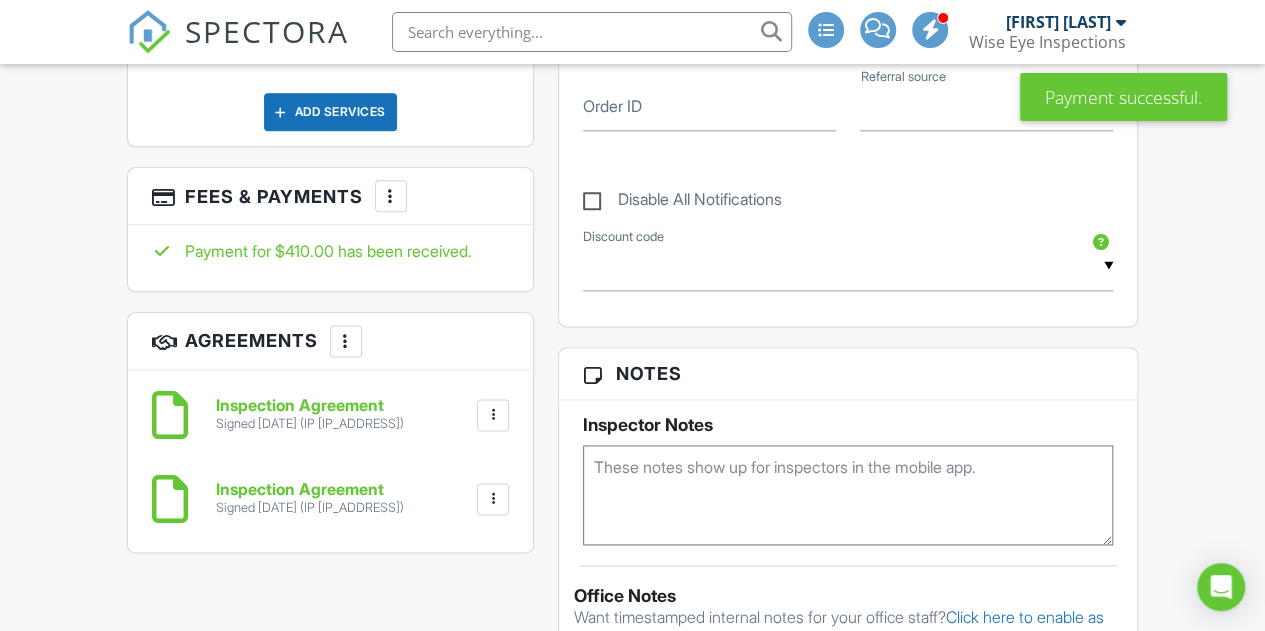 click at bounding box center (391, 196) 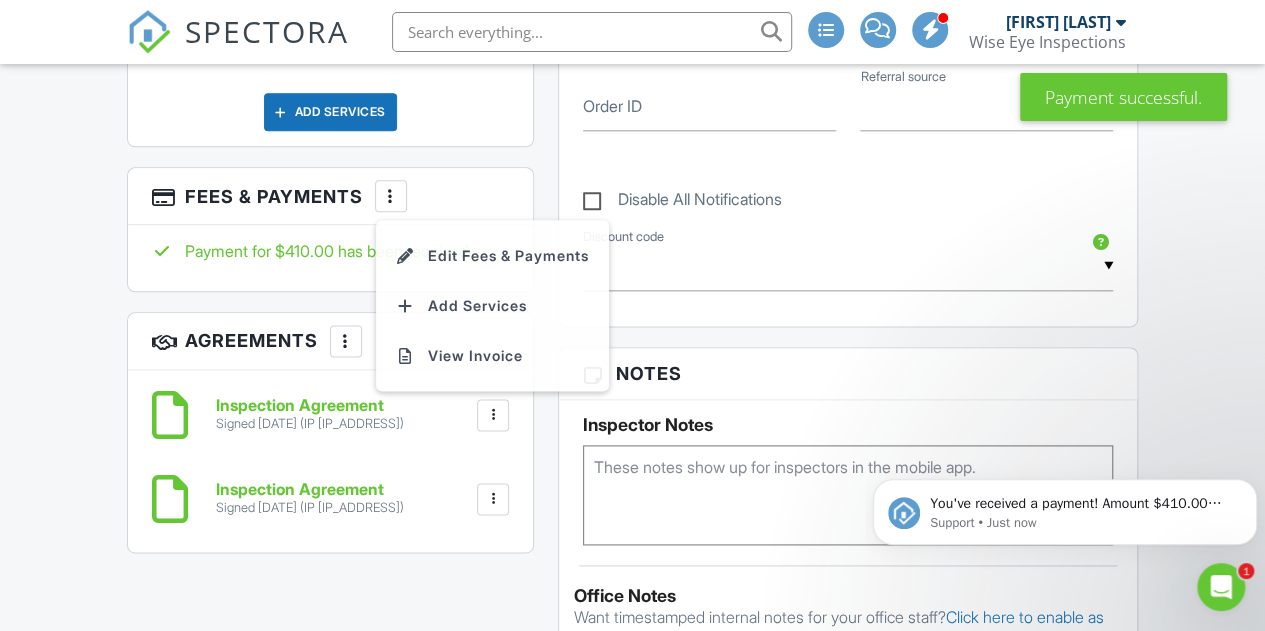 scroll, scrollTop: 0, scrollLeft: 0, axis: both 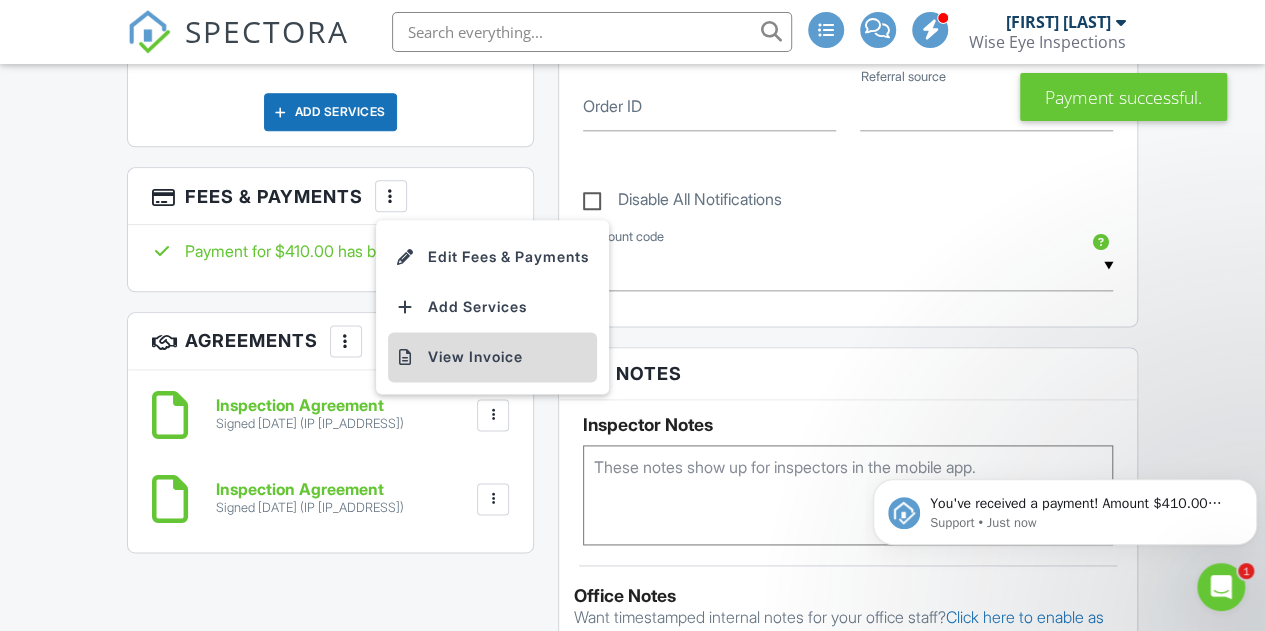 click on "View Invoice" at bounding box center [492, 357] 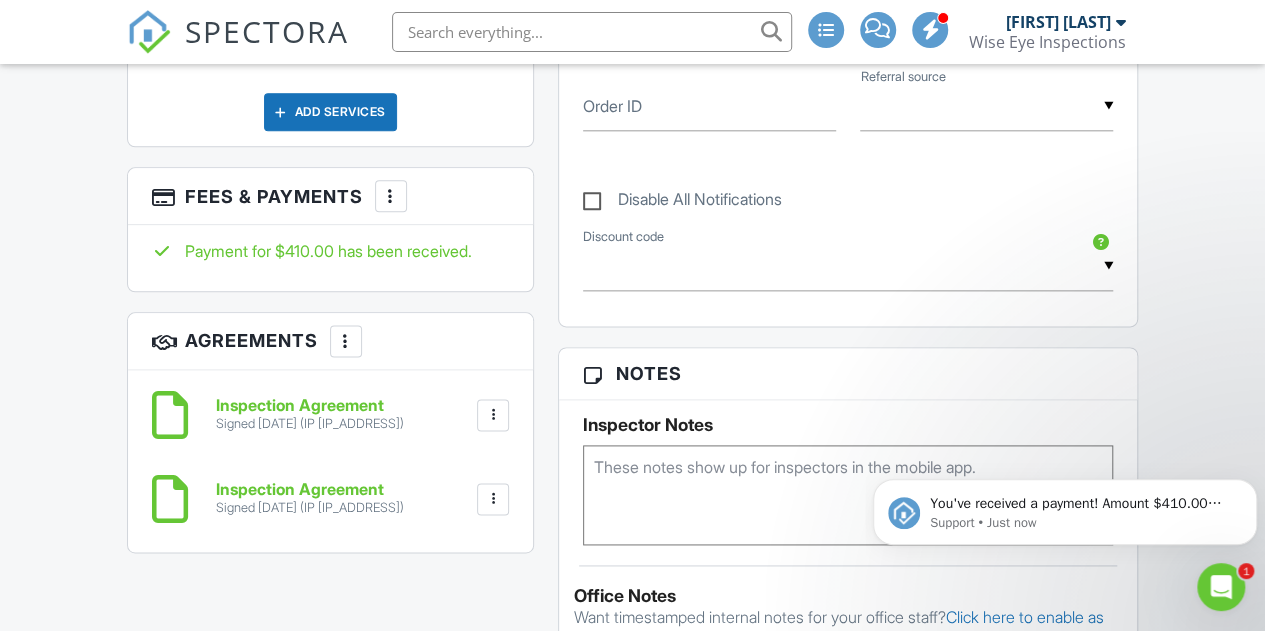 click at bounding box center (391, 196) 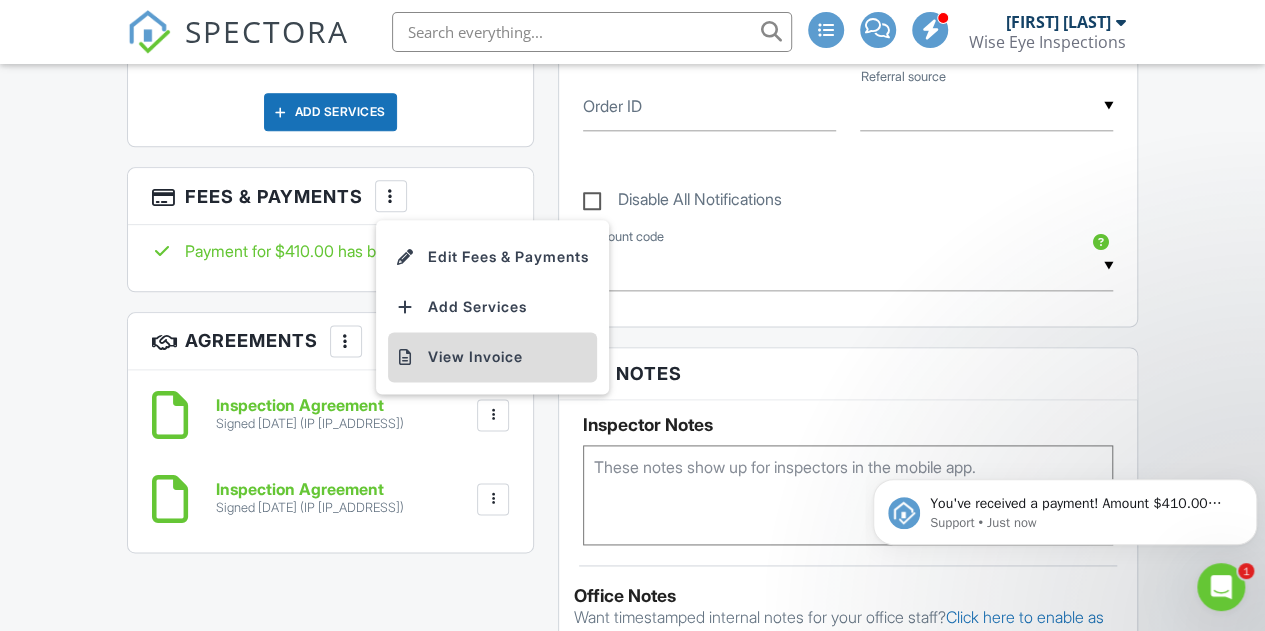 click on "View Invoice" at bounding box center (492, 357) 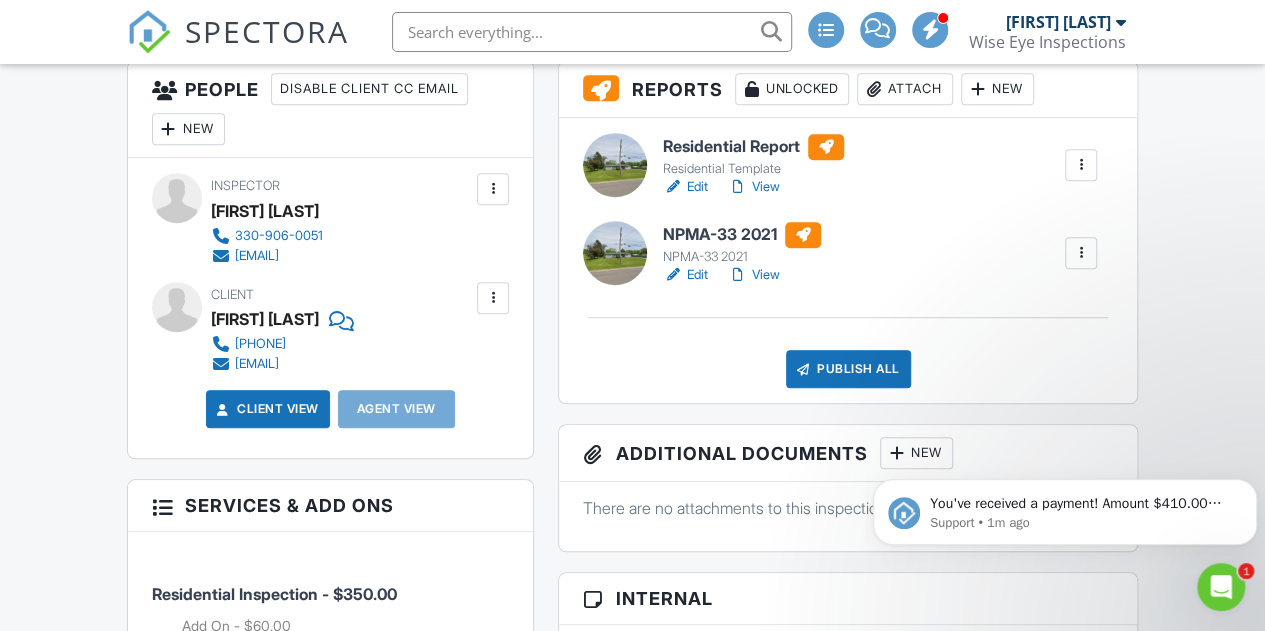 scroll, scrollTop: 500, scrollLeft: 0, axis: vertical 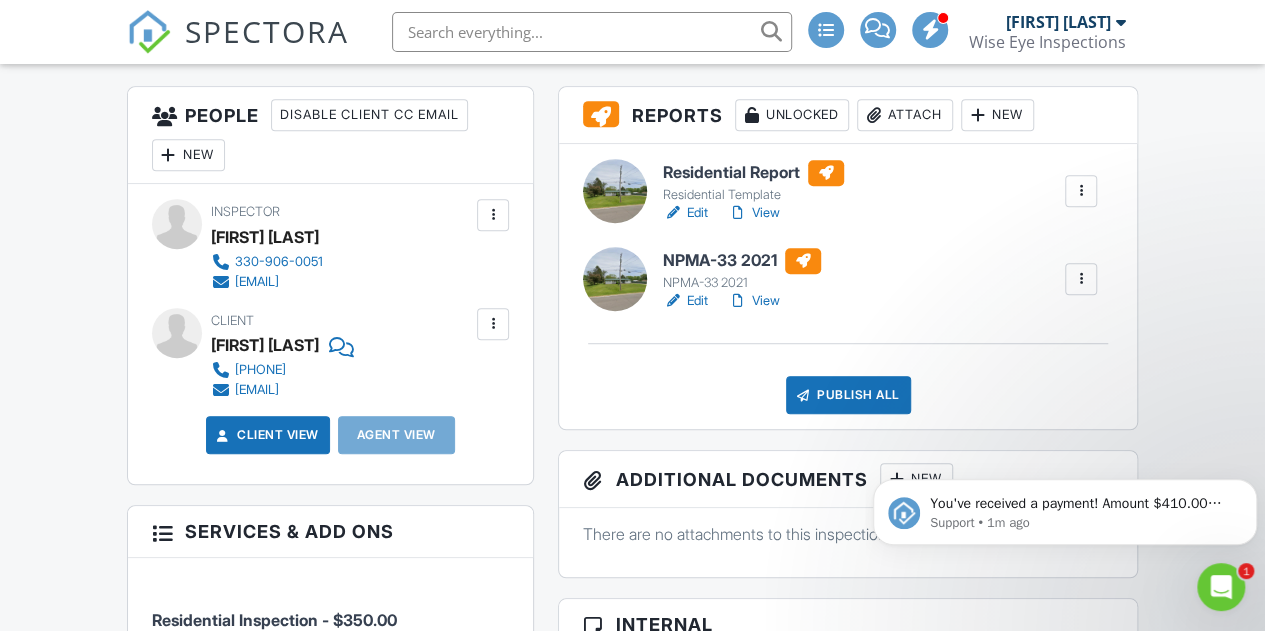 drag, startPoint x: 391, startPoint y: 410, endPoint x: 236, endPoint y: 415, distance: 155.08063 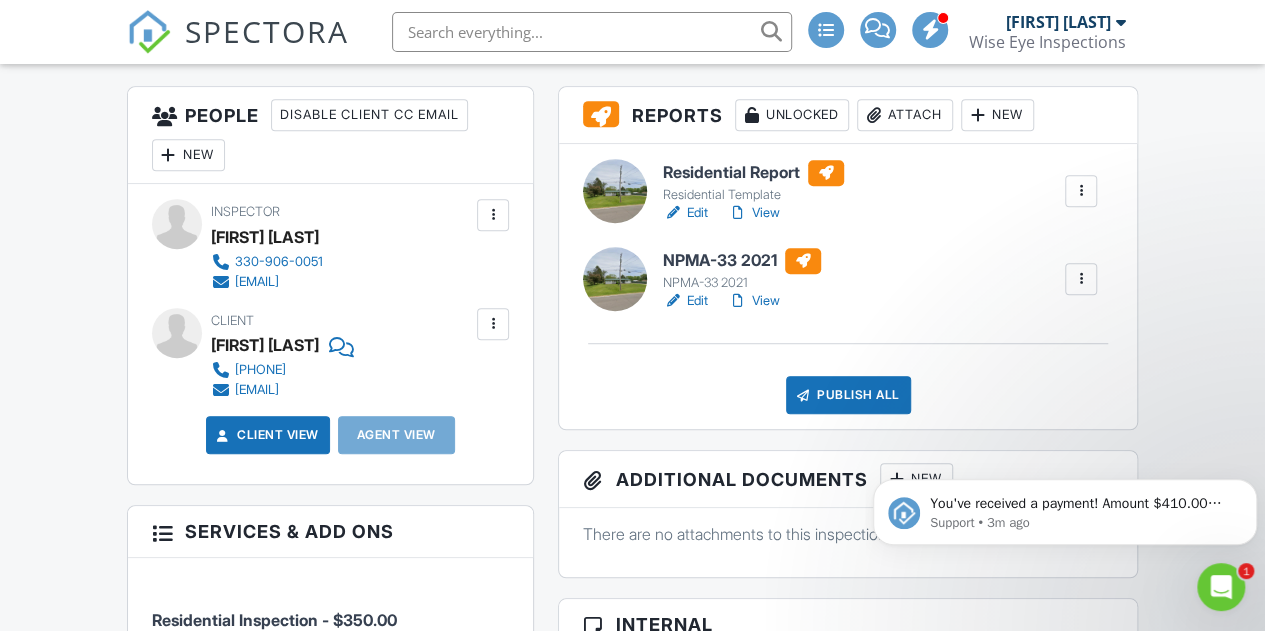 click on "Residential Report" at bounding box center (753, 173) 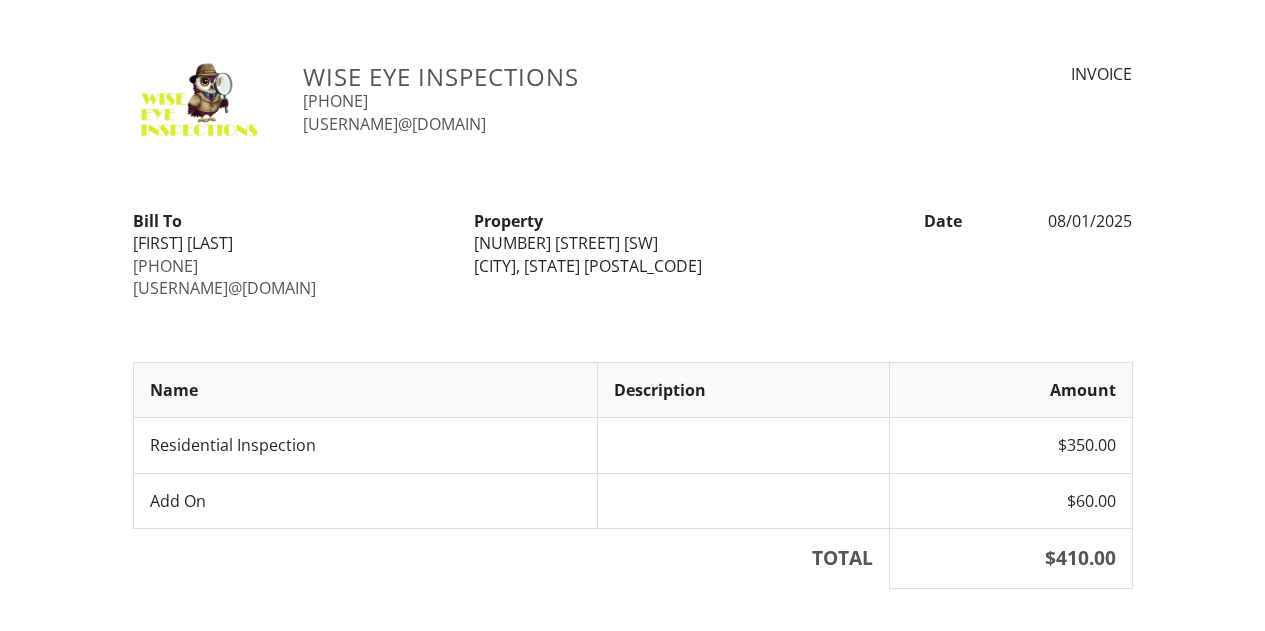 scroll, scrollTop: 0, scrollLeft: 0, axis: both 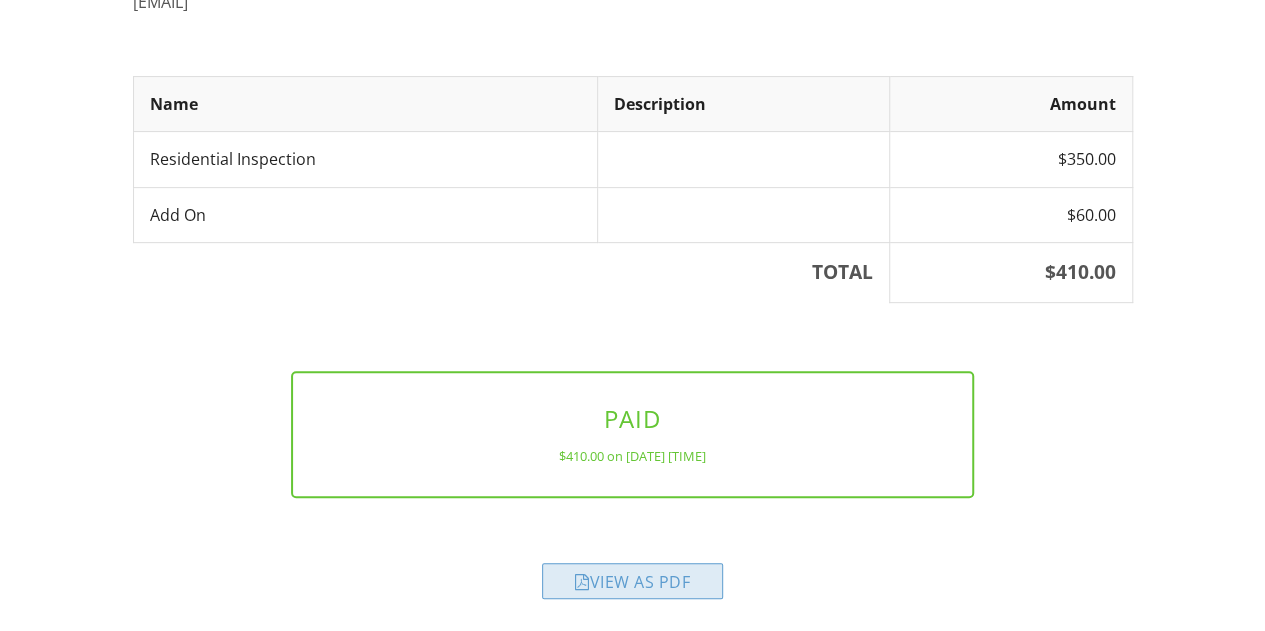 click on "View as PDF" at bounding box center (632, 581) 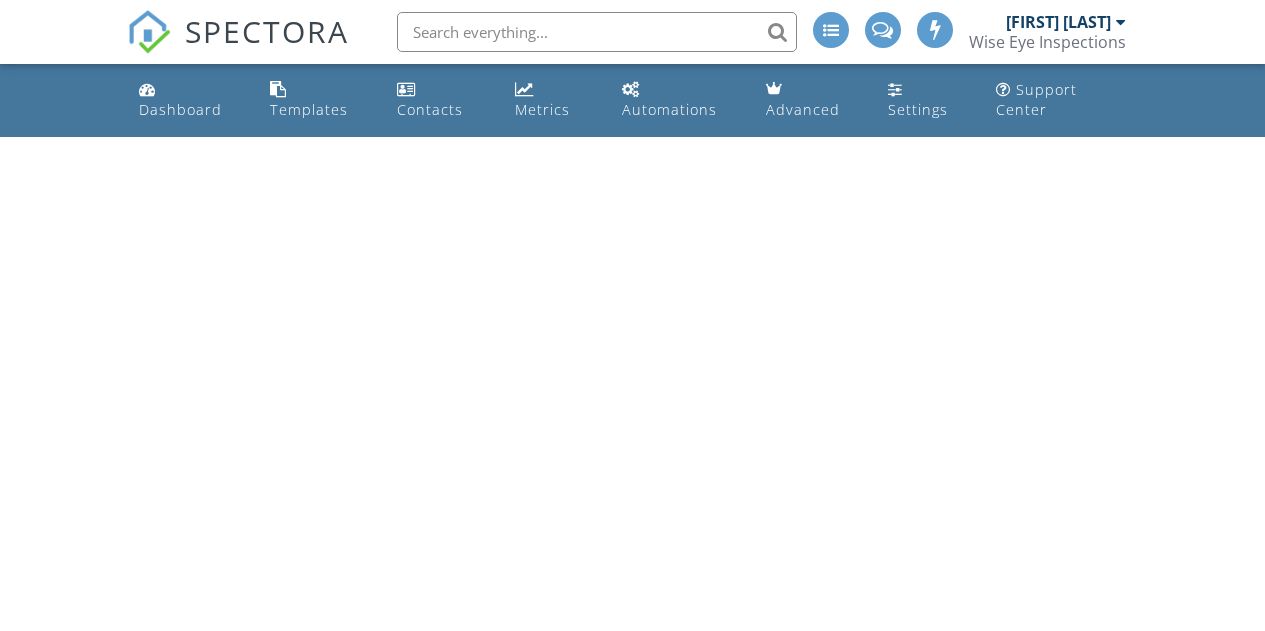 scroll, scrollTop: 0, scrollLeft: 0, axis: both 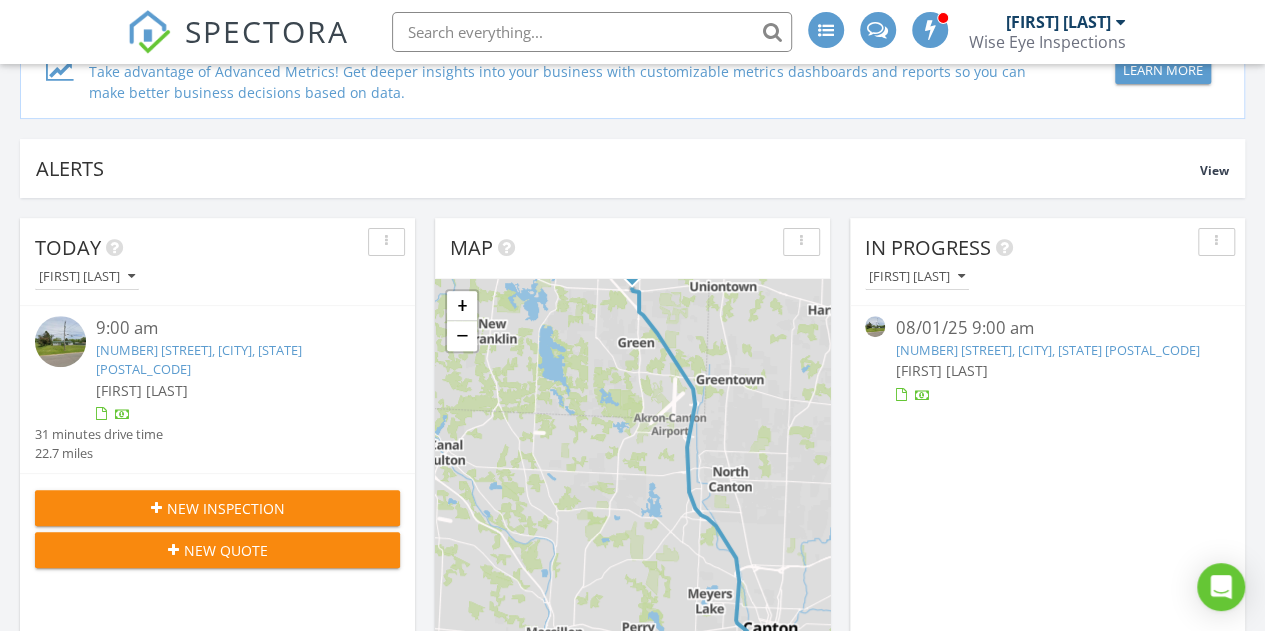 click on "6618 Shepler Church Ave SW, Navarre, OH 44662" at bounding box center [199, 359] 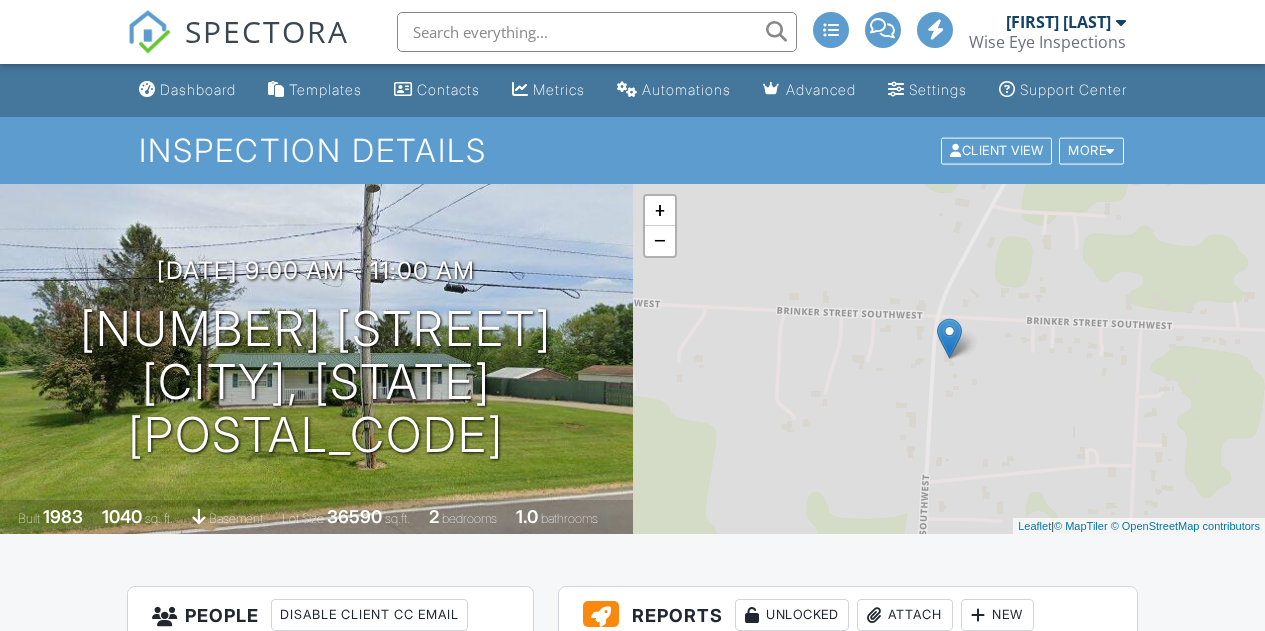scroll, scrollTop: 0, scrollLeft: 0, axis: both 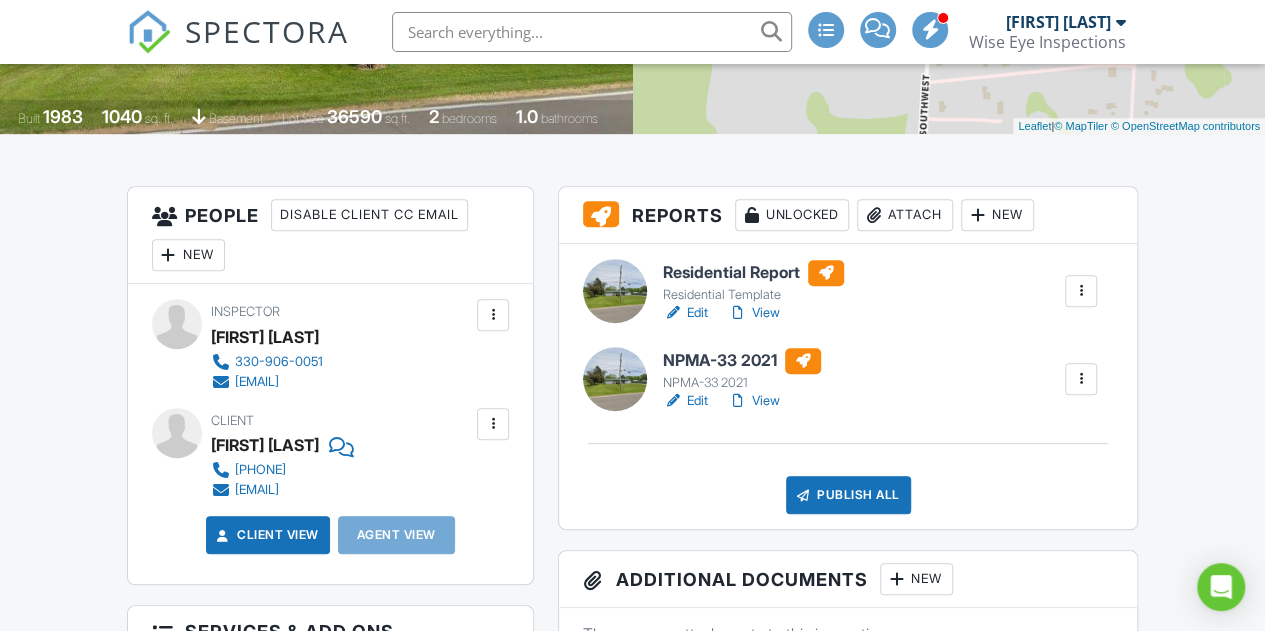 click on "Residential Report" at bounding box center (753, 273) 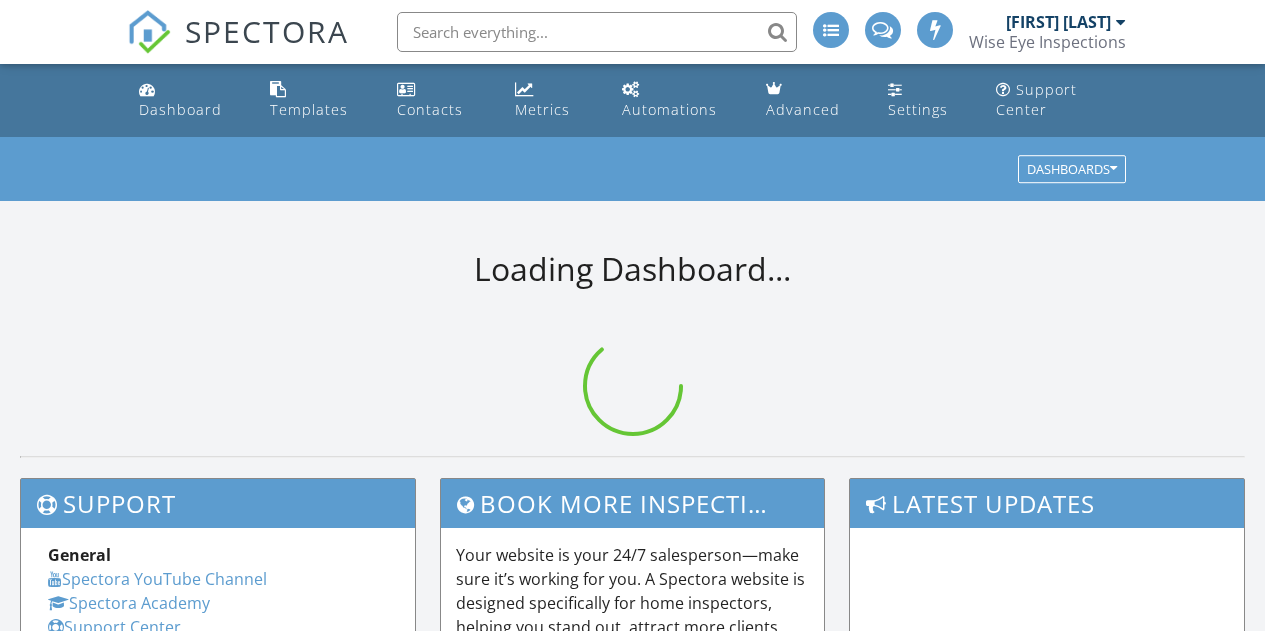 scroll, scrollTop: 0, scrollLeft: 0, axis: both 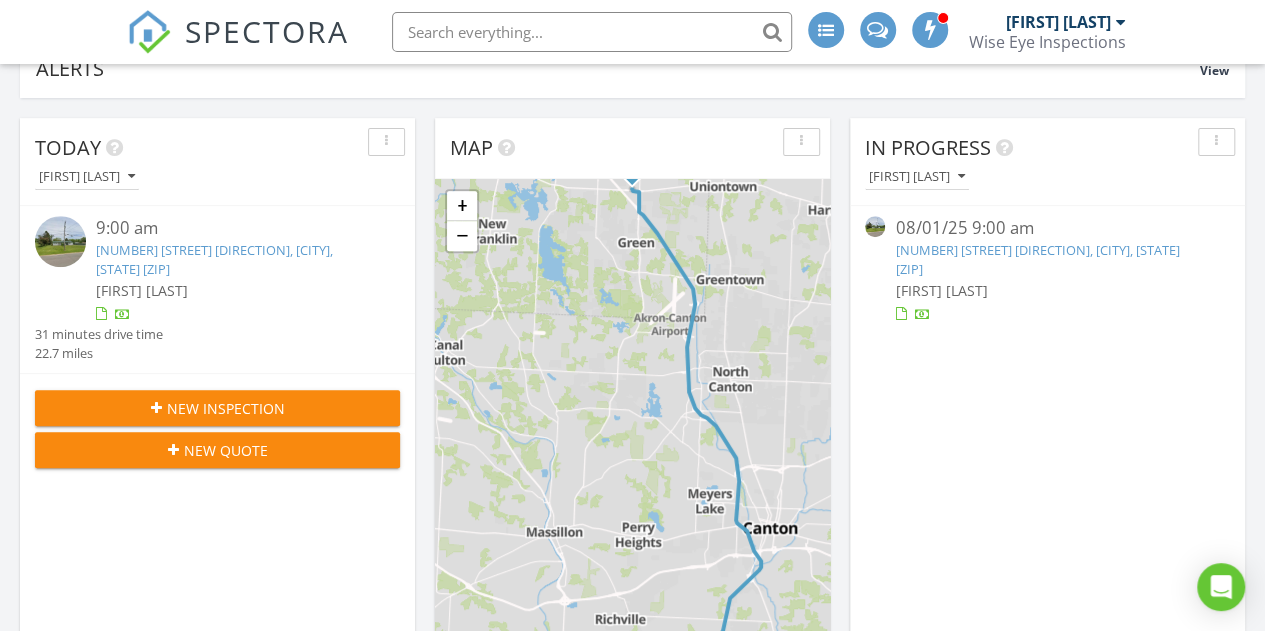 click on "6618 Shepler Church Ave SW, Navarre, OH 44662" at bounding box center (214, 259) 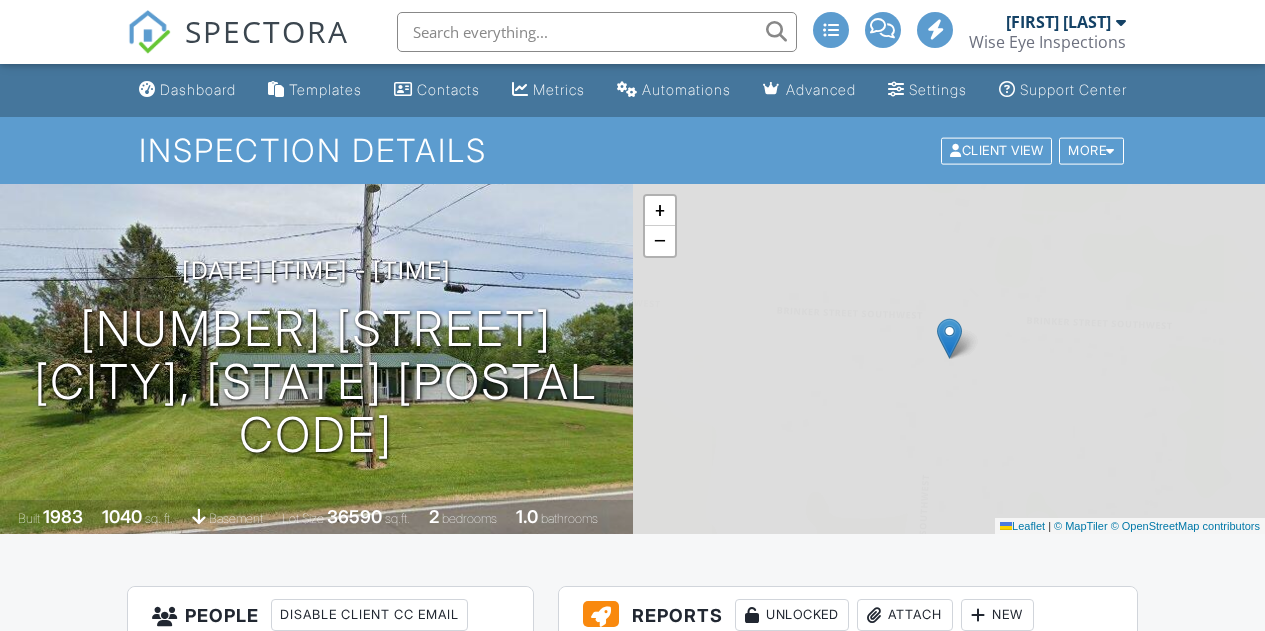 scroll, scrollTop: 0, scrollLeft: 0, axis: both 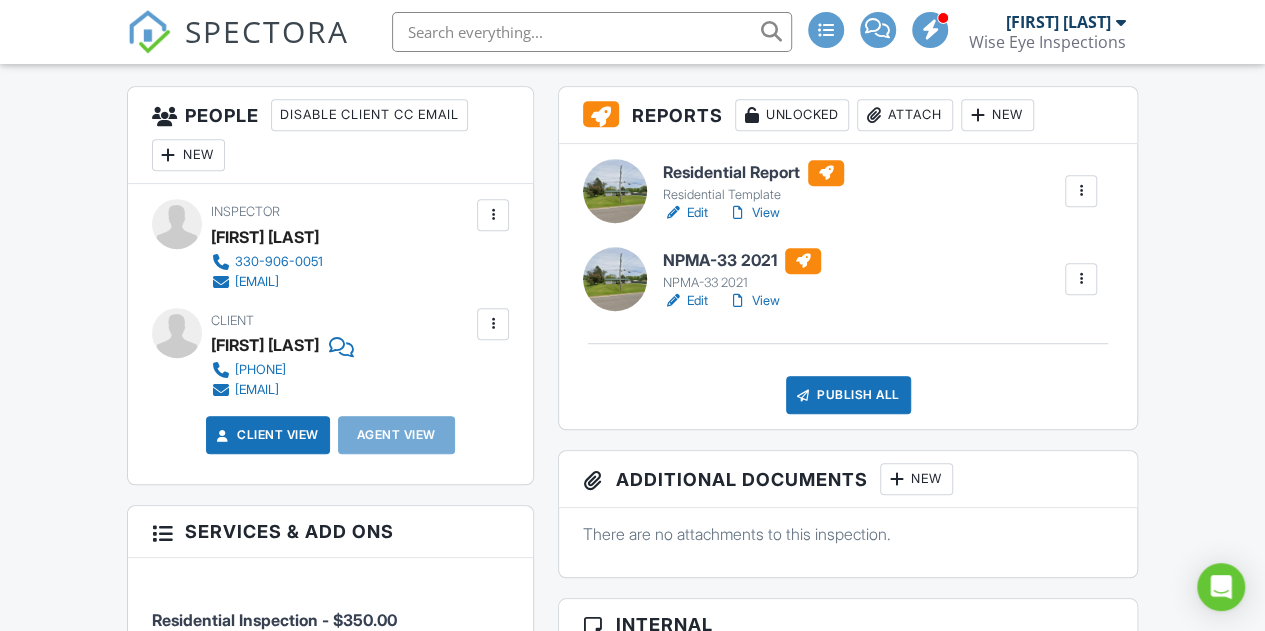 click at bounding box center [493, 324] 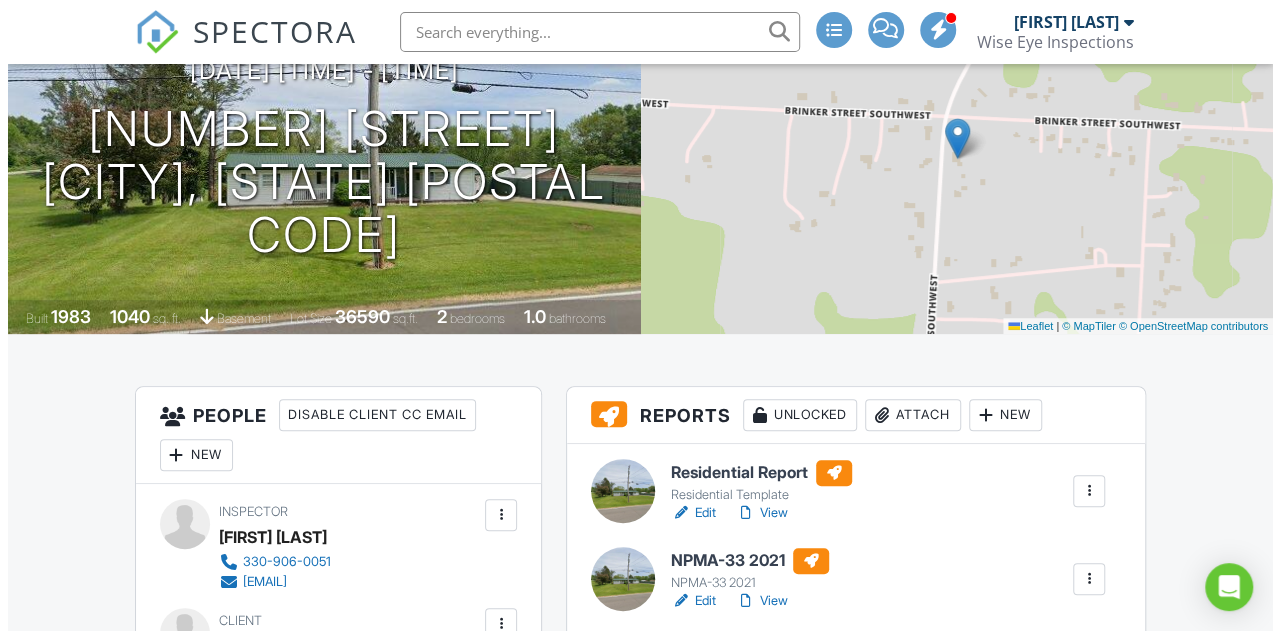scroll, scrollTop: 400, scrollLeft: 0, axis: vertical 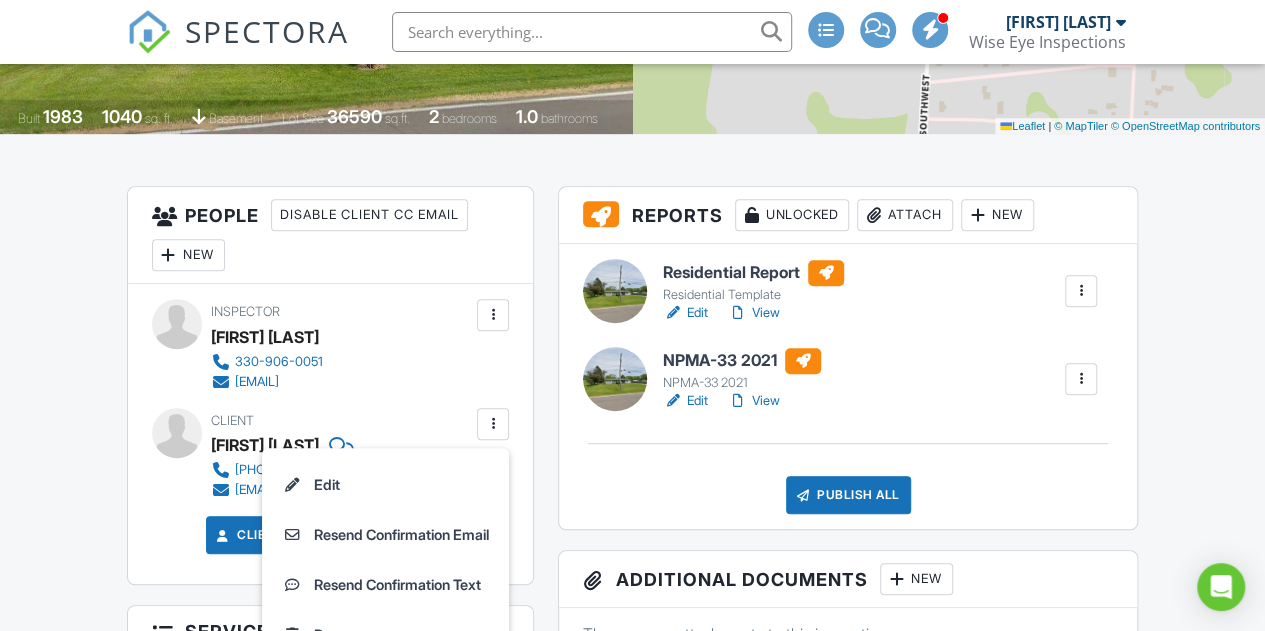 click on "People
Disable Client CC Email
New
Client
Client's Agent
Listing Agent
Add Another Person" at bounding box center (331, 235) 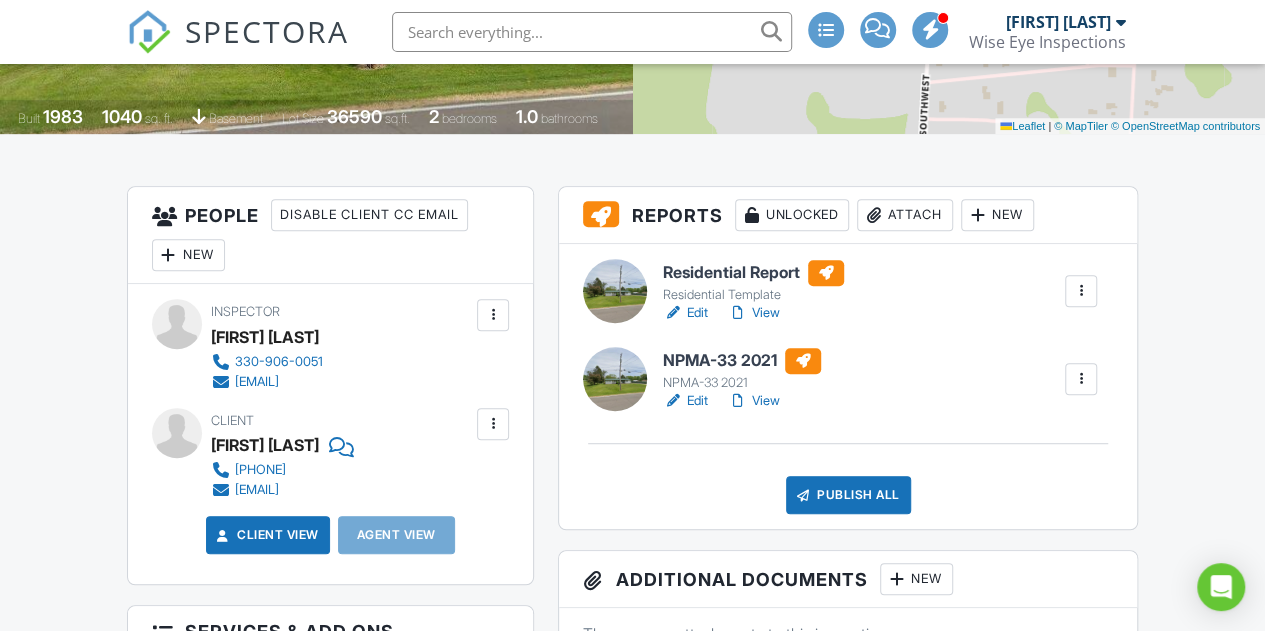 click on "New" at bounding box center (188, 255) 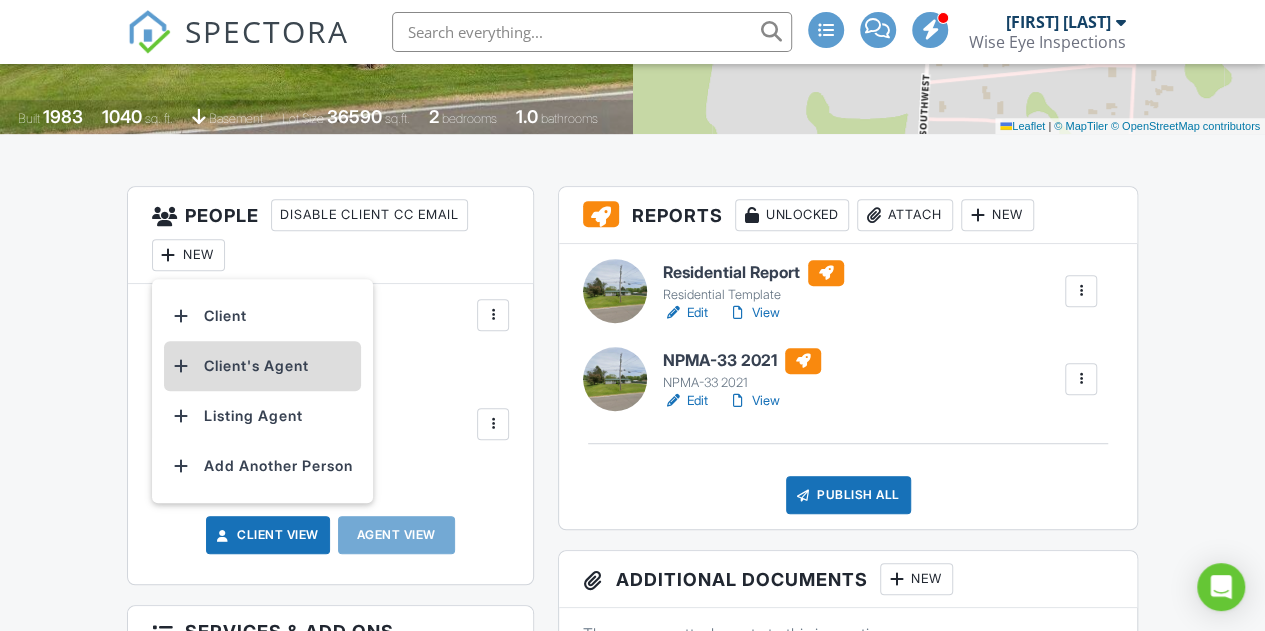click on "Client's Agent" at bounding box center (262, 366) 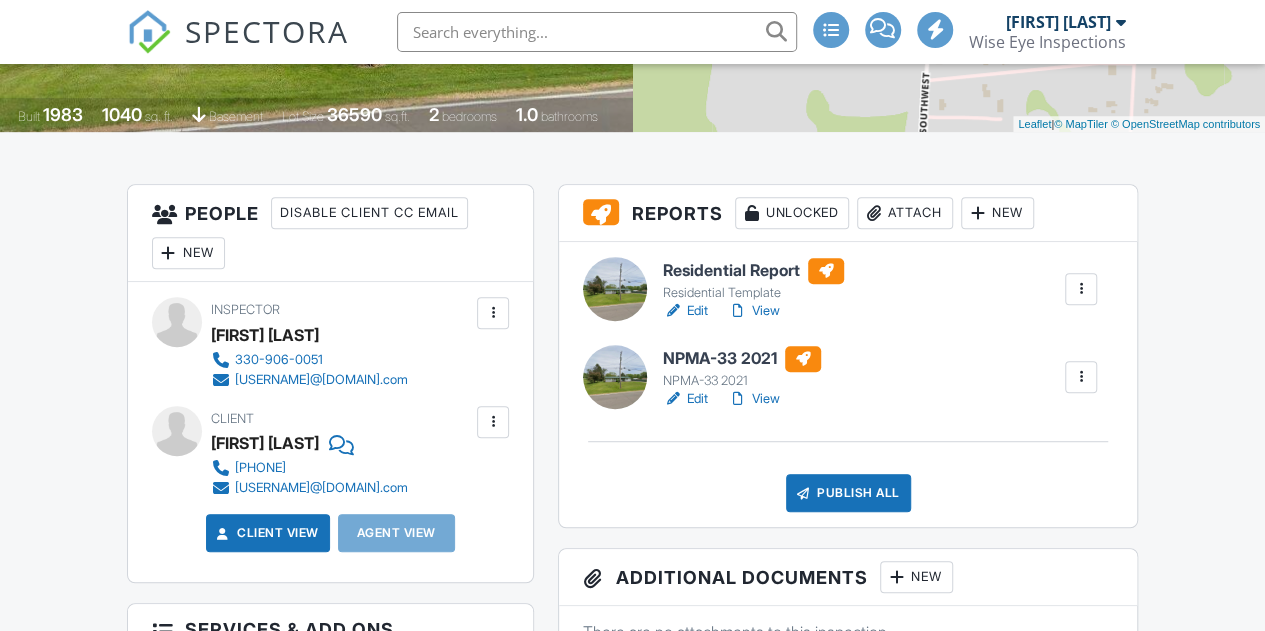 scroll, scrollTop: 0, scrollLeft: 0, axis: both 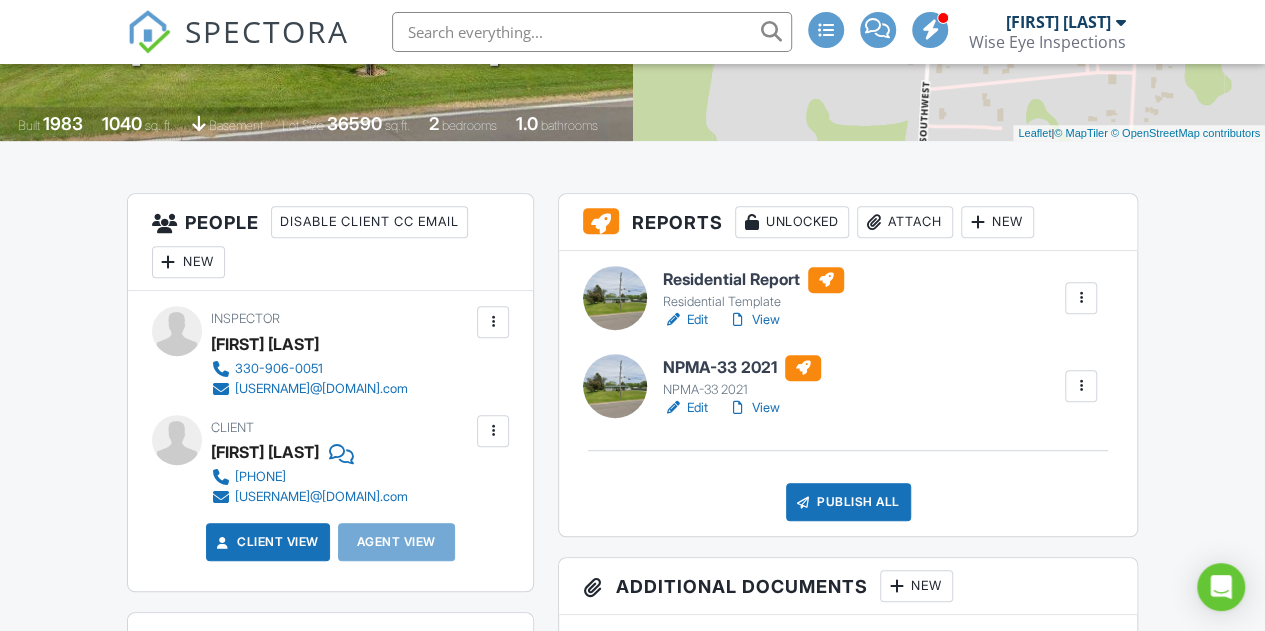 click on "New" at bounding box center (188, 262) 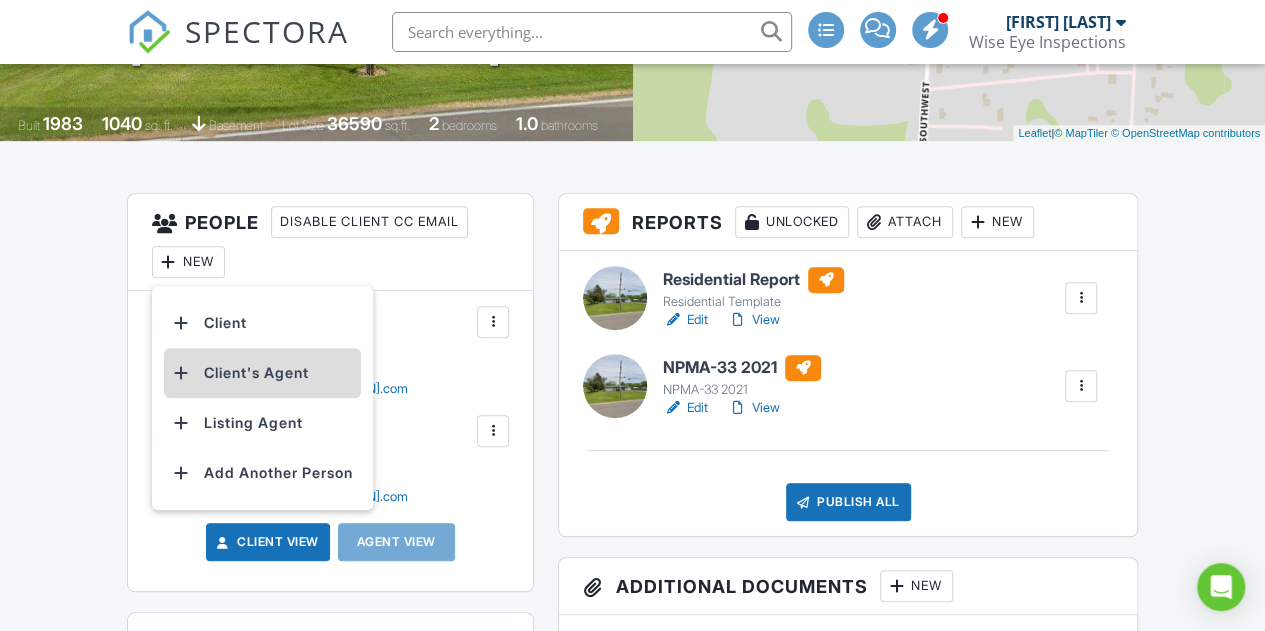 click on "Client's Agent" at bounding box center (262, 373) 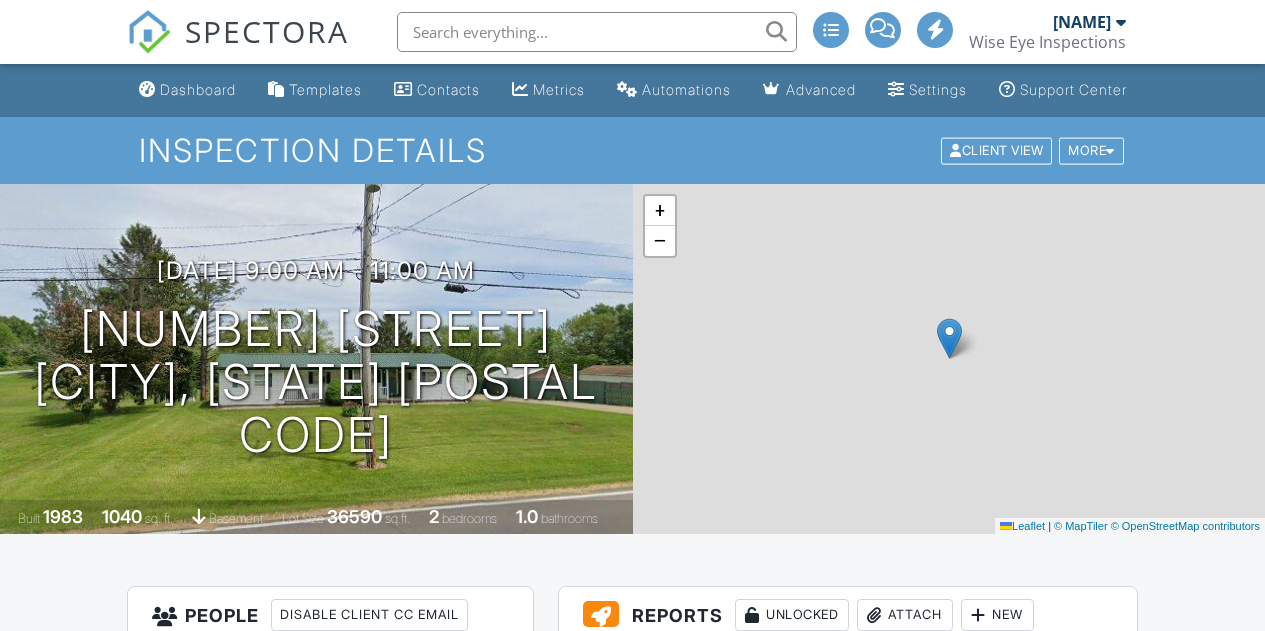 scroll, scrollTop: 396, scrollLeft: 0, axis: vertical 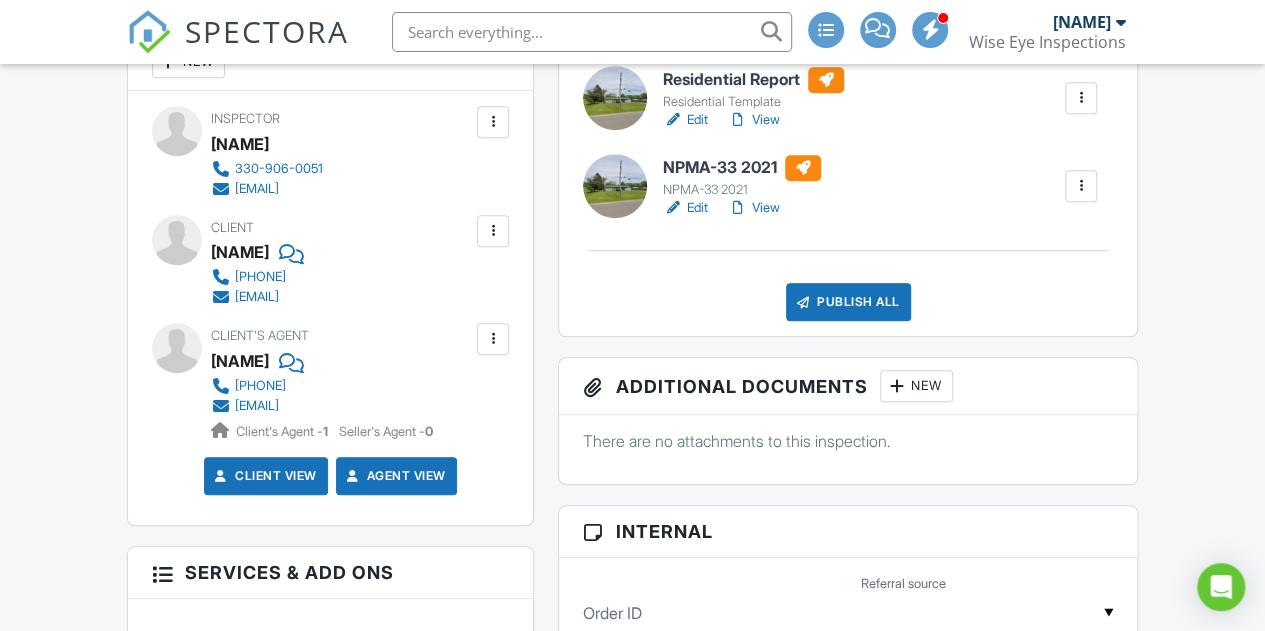 click at bounding box center [493, 339] 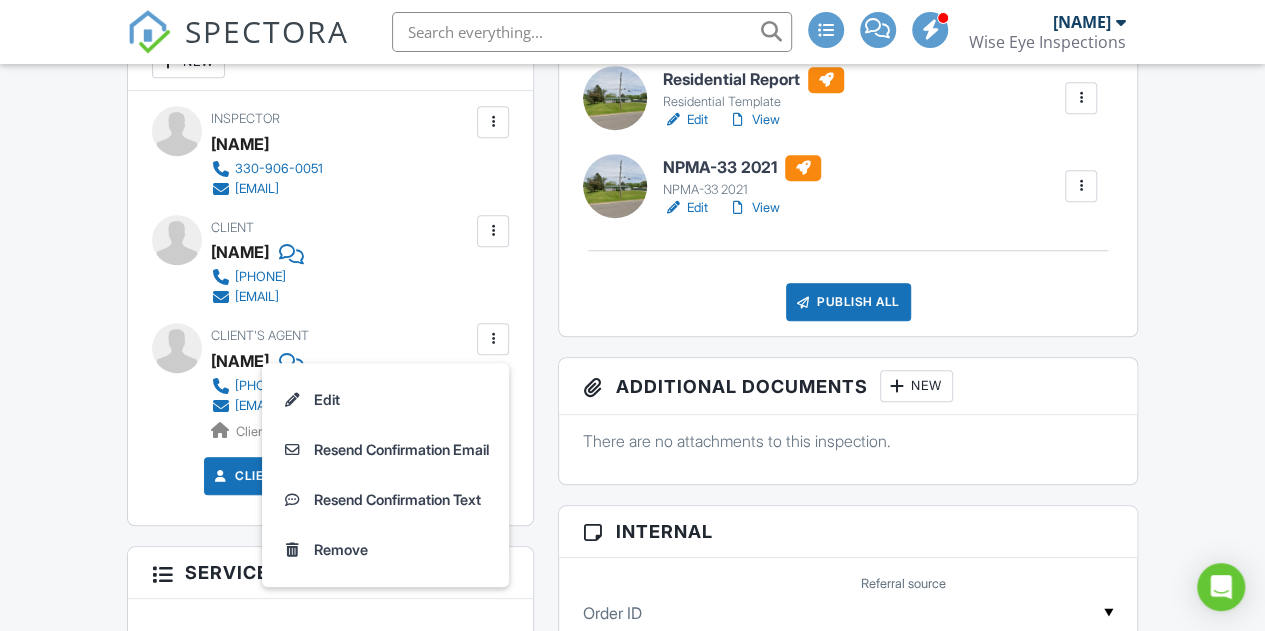 click on "Dashboard
Templates
Contacts
Metrics
Automations
Advanced
Settings
Support Center
Inspection Details
Client View
More
Property Details
Reschedule
Reorder / Copy
Share
Cancel
Delete
Print Order
Convert to V9
View Change Log
08/01/2025  9:00 am
- 11:00 am
6618 Shepler Church Ave SW
Navarre, OH 44662
Built
1983
1040
sq. ft.
basement
Lot Size
36590
sq.ft.
2
bedrooms
1.0
bathrooms
+ −  Leaflet   |   © MapTiler   © OpenStreetMap contributors
All emails and texts are disabled for this inspection!
Turn on emails and texts
Turn on and Requeue Notifications
Reports
Unlocked
Attach
New
Residential Report" at bounding box center (632, 889) 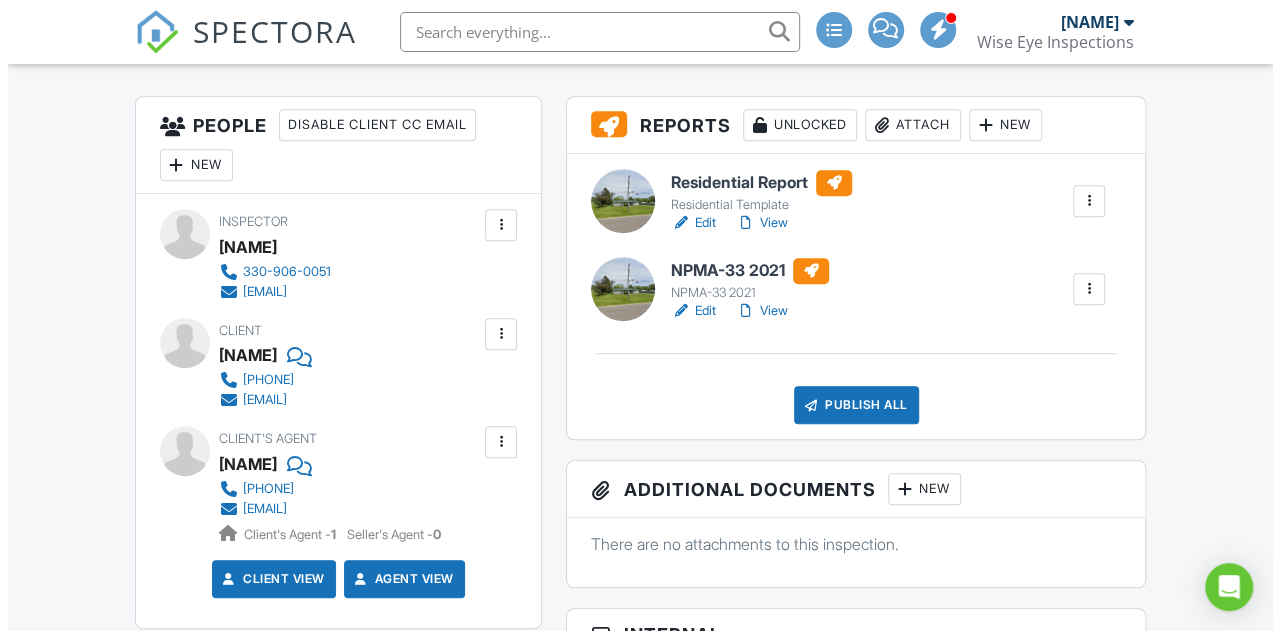 scroll, scrollTop: 493, scrollLeft: 0, axis: vertical 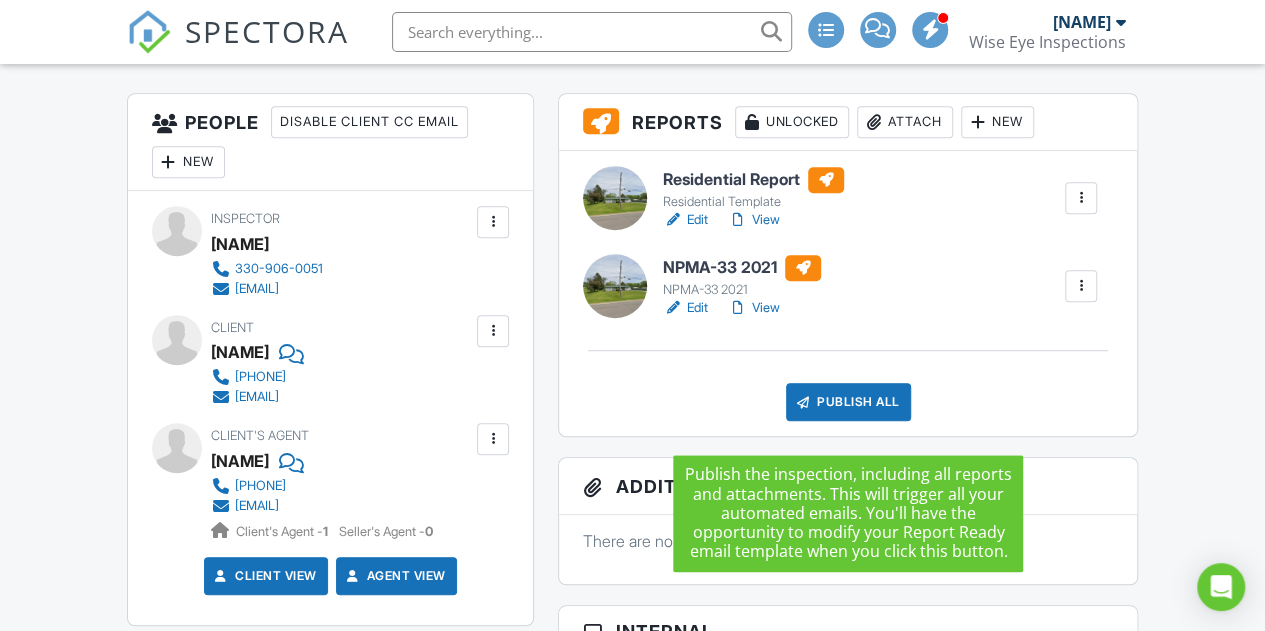 click on "Publish All" at bounding box center (848, 402) 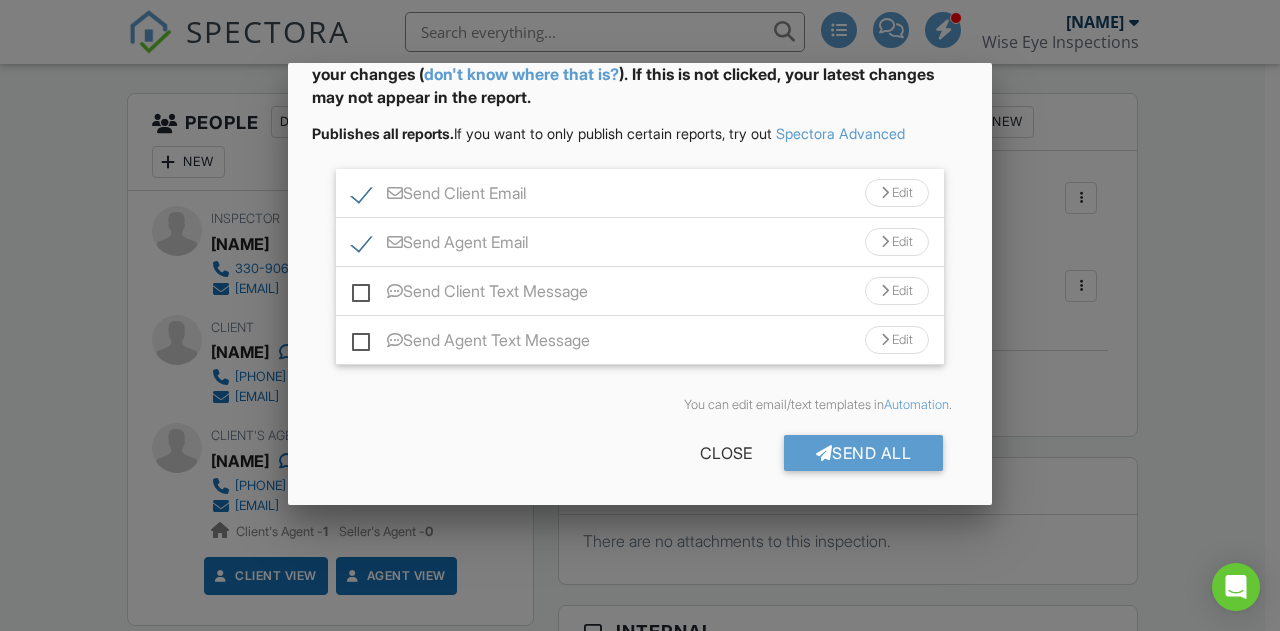 scroll, scrollTop: 125, scrollLeft: 0, axis: vertical 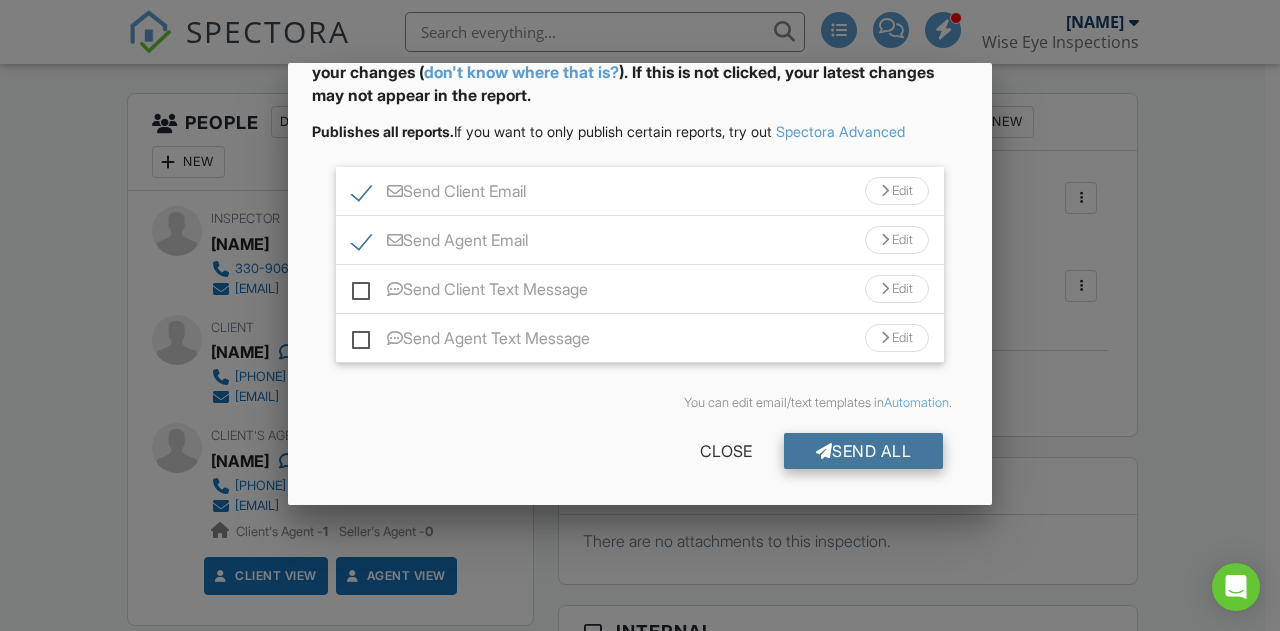 click on "Send All" at bounding box center (864, 451) 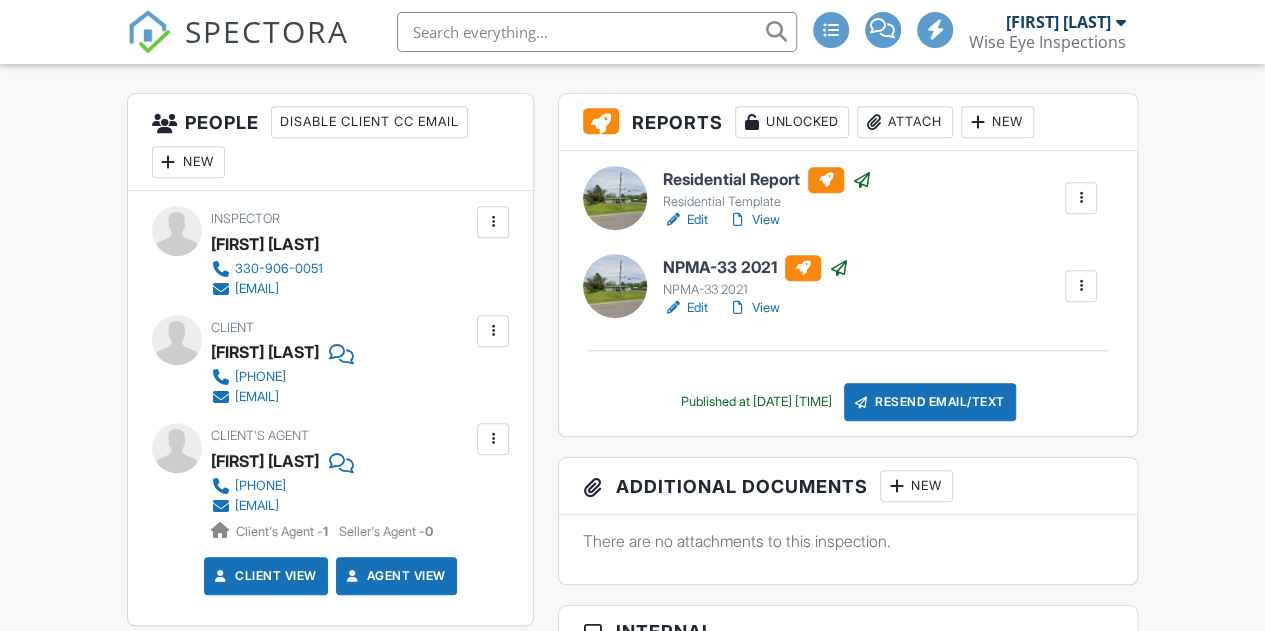 scroll, scrollTop: 493, scrollLeft: 0, axis: vertical 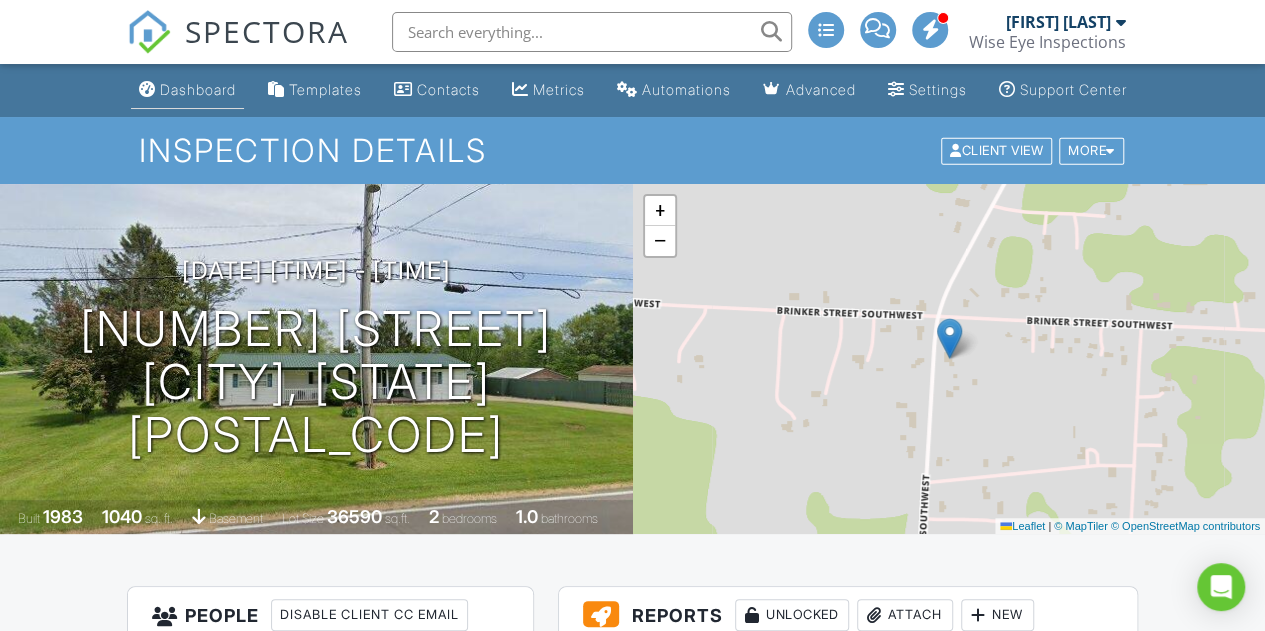 click on "Dashboard" at bounding box center [187, 90] 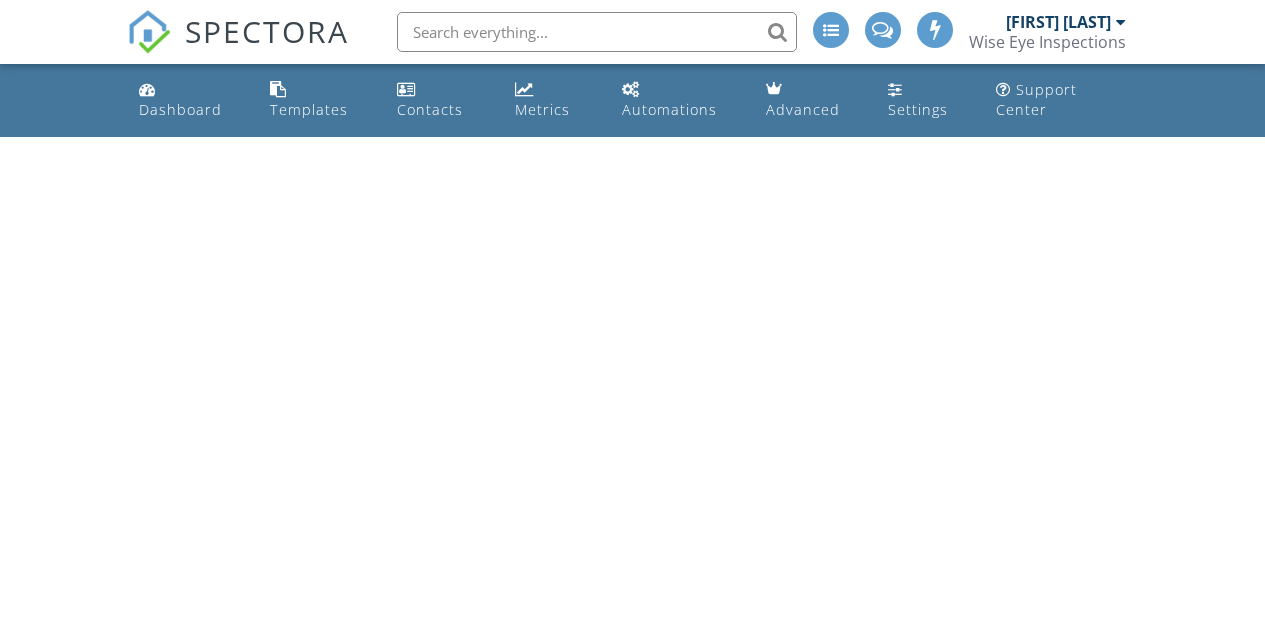 scroll, scrollTop: 0, scrollLeft: 0, axis: both 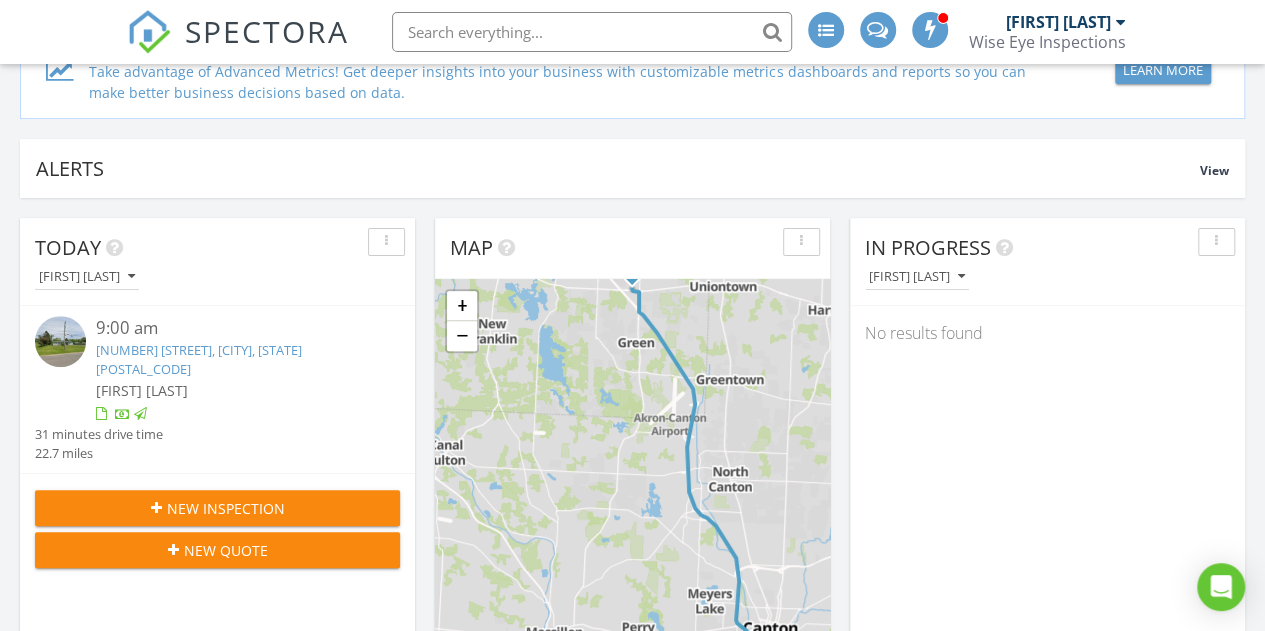 click on "[NUMBER] [STREET], [CITY], [STATE] [POSTAL_CODE]" at bounding box center [199, 359] 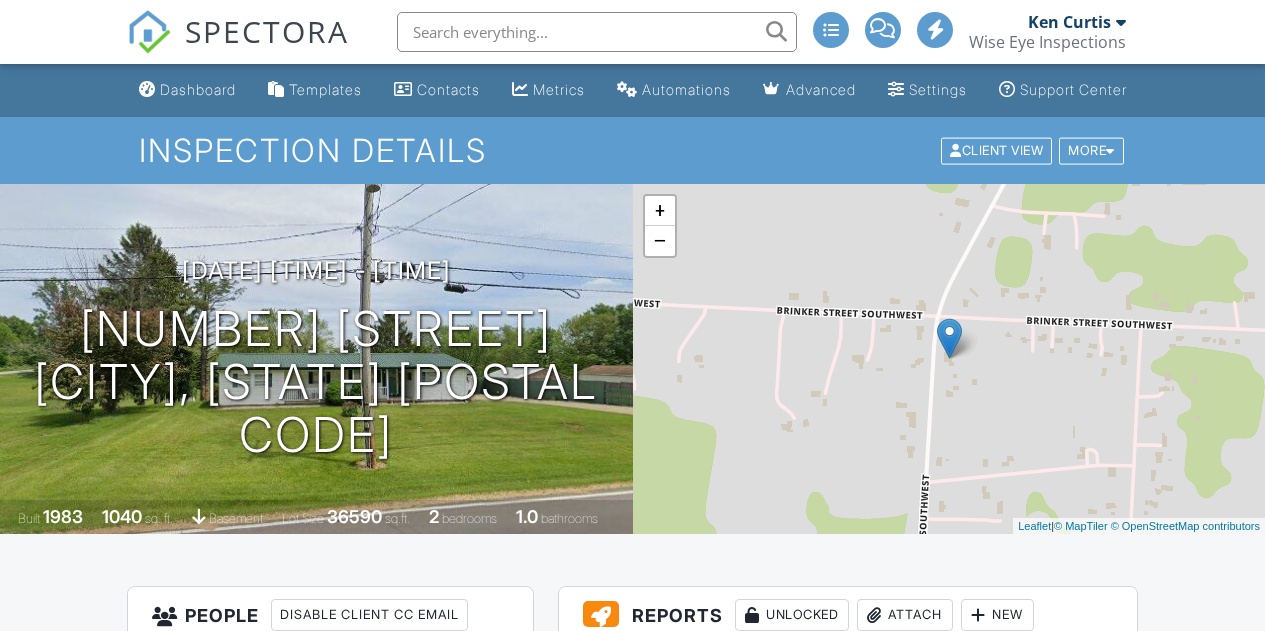 scroll, scrollTop: 0, scrollLeft: 0, axis: both 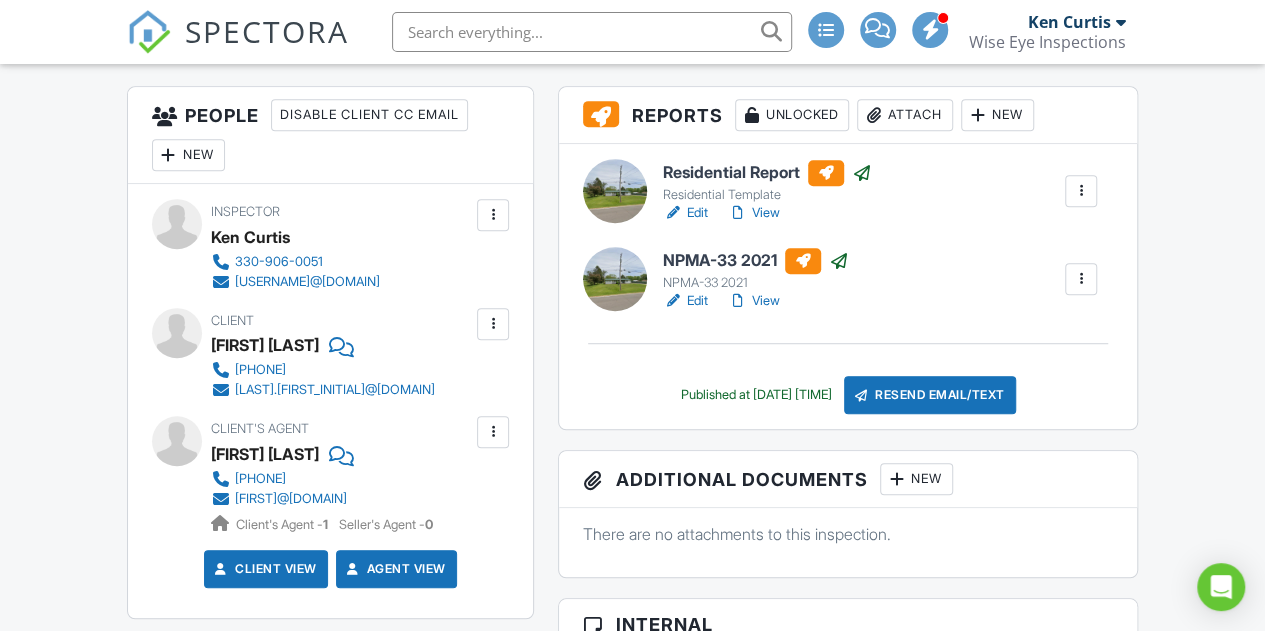 click on "Residential Report" at bounding box center [767, 173] 